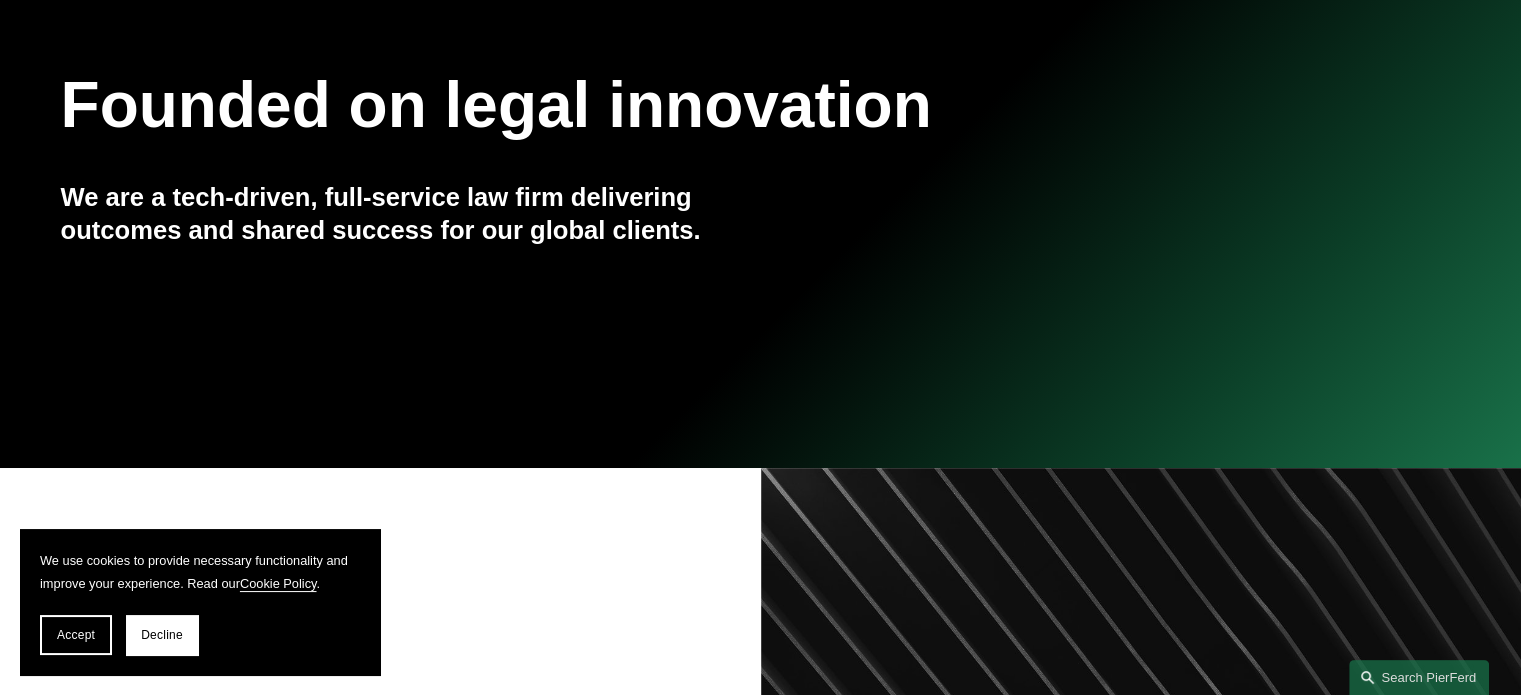 scroll, scrollTop: 400, scrollLeft: 0, axis: vertical 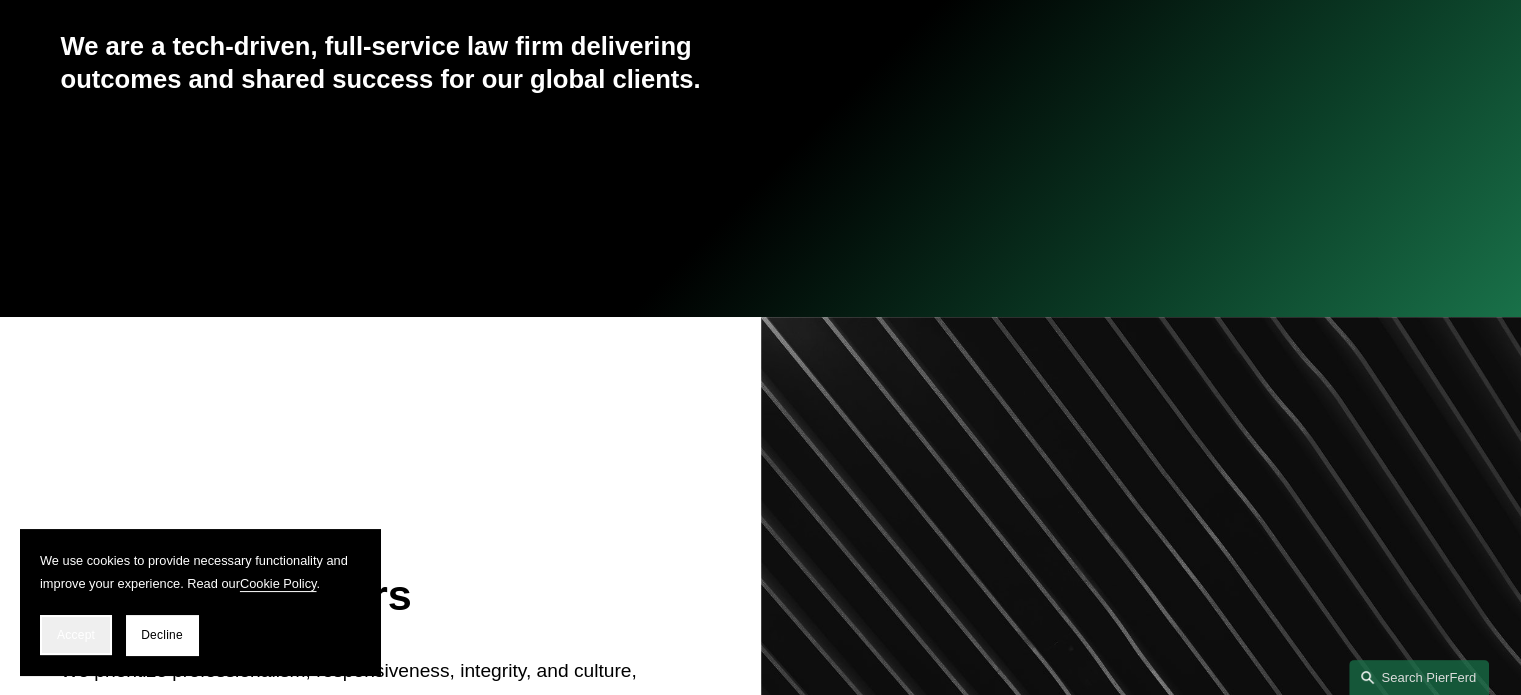 click on "Accept" at bounding box center [76, 635] 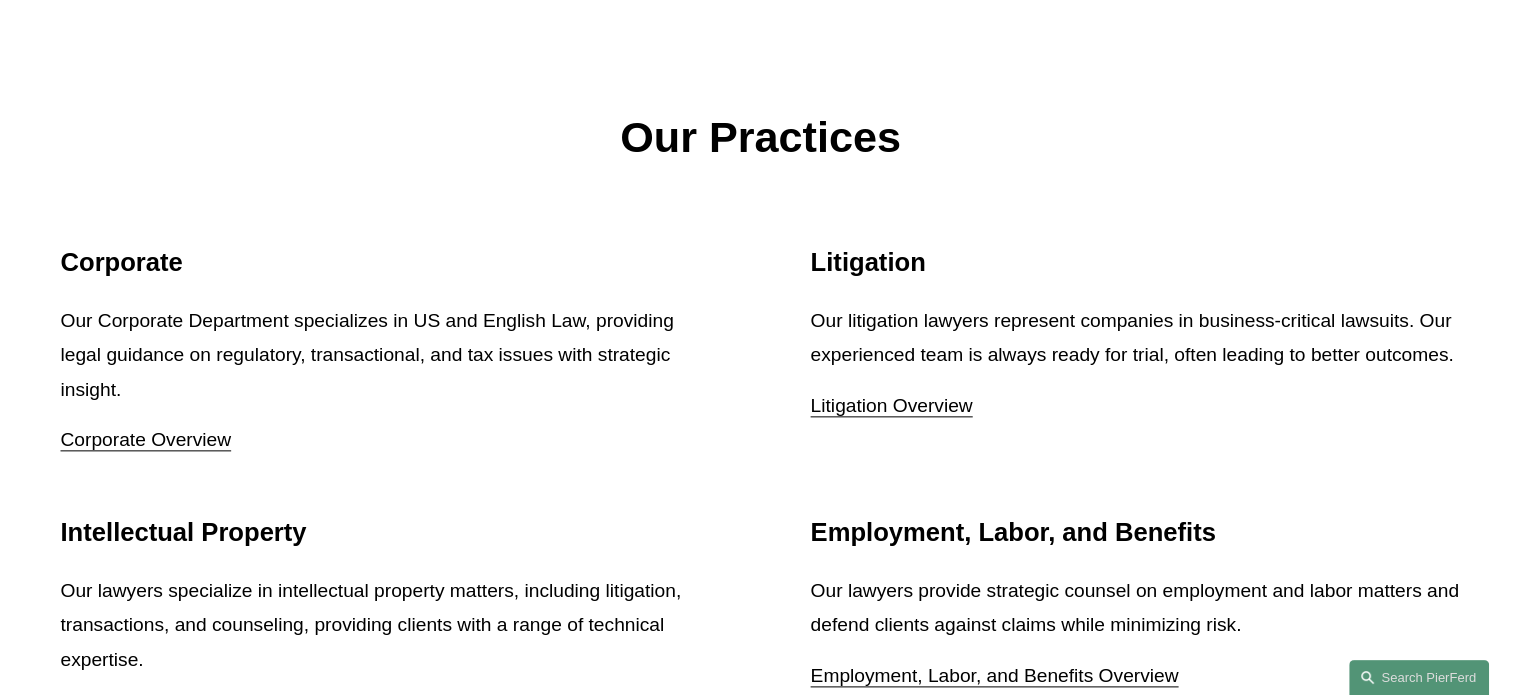 scroll, scrollTop: 2500, scrollLeft: 0, axis: vertical 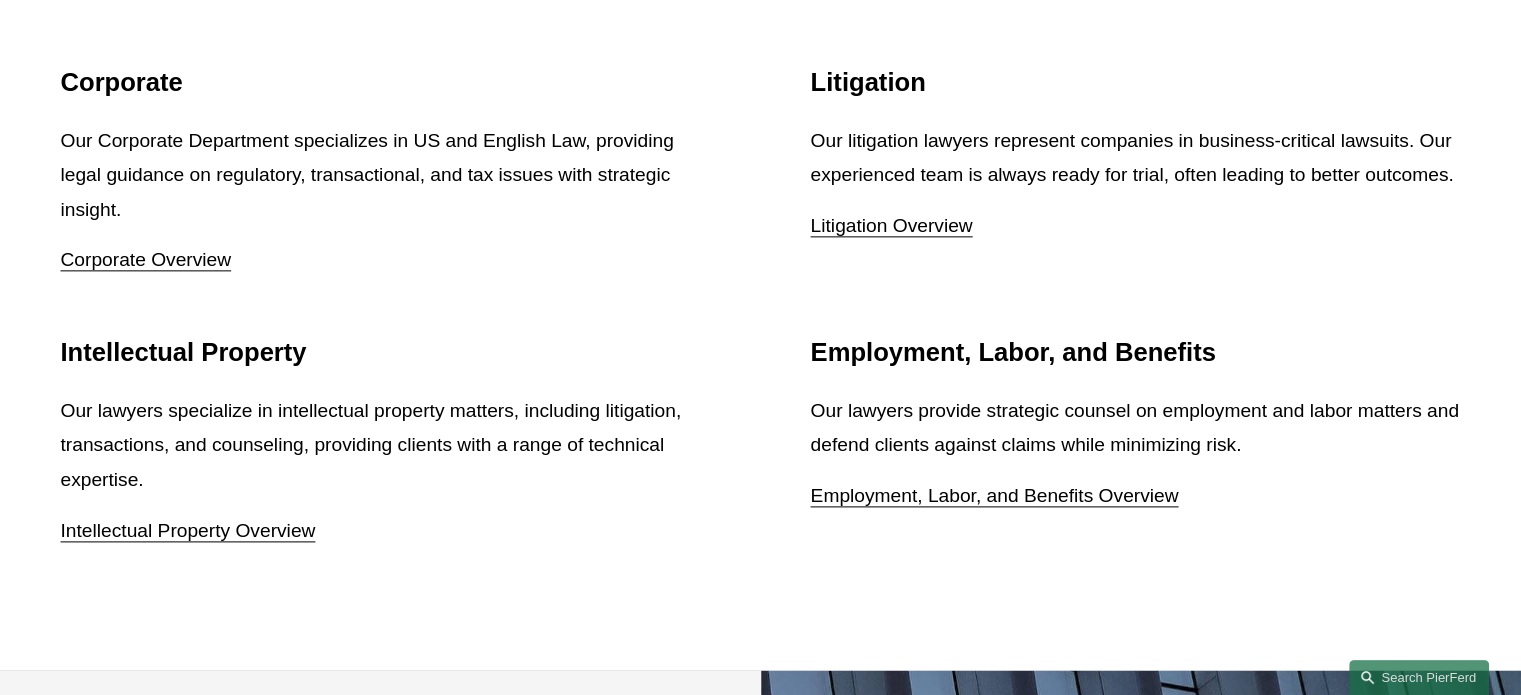 click on "Corporate Overview" 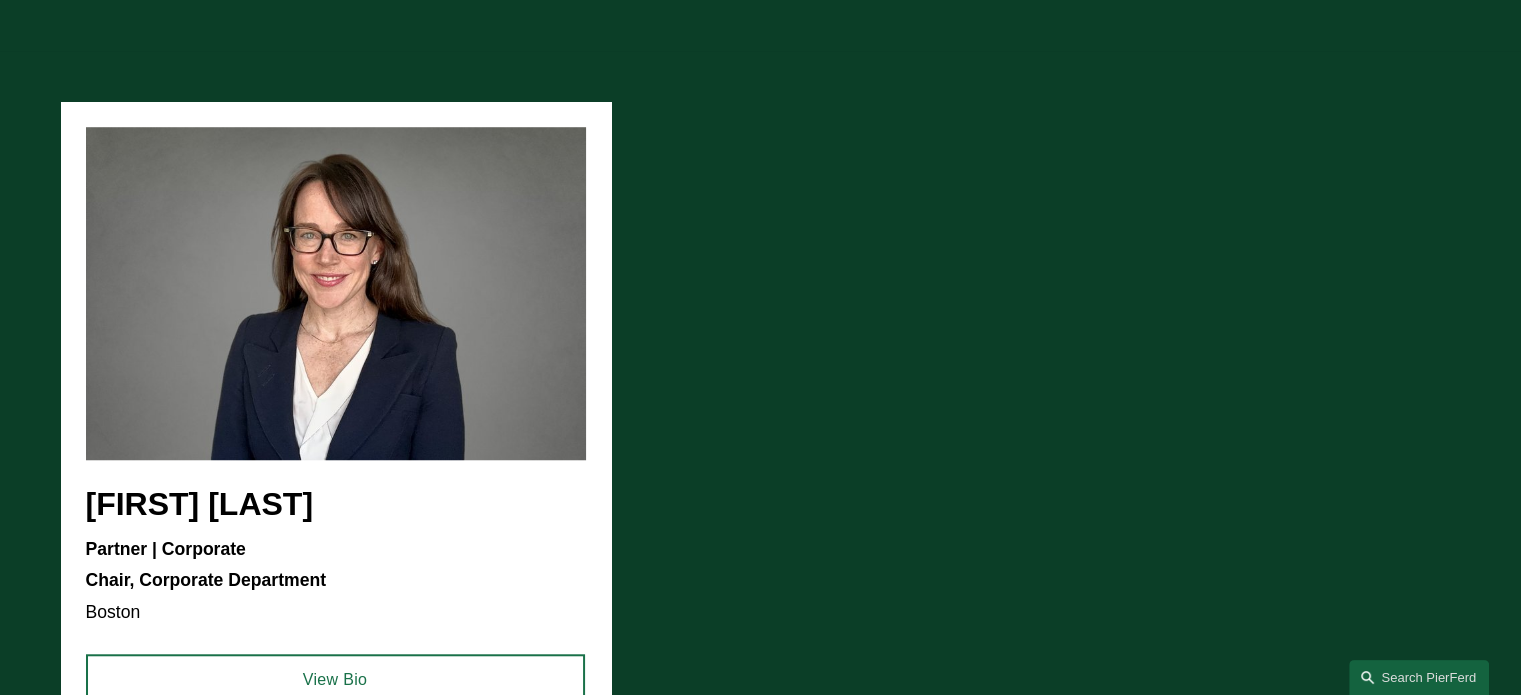 scroll, scrollTop: 1700, scrollLeft: 0, axis: vertical 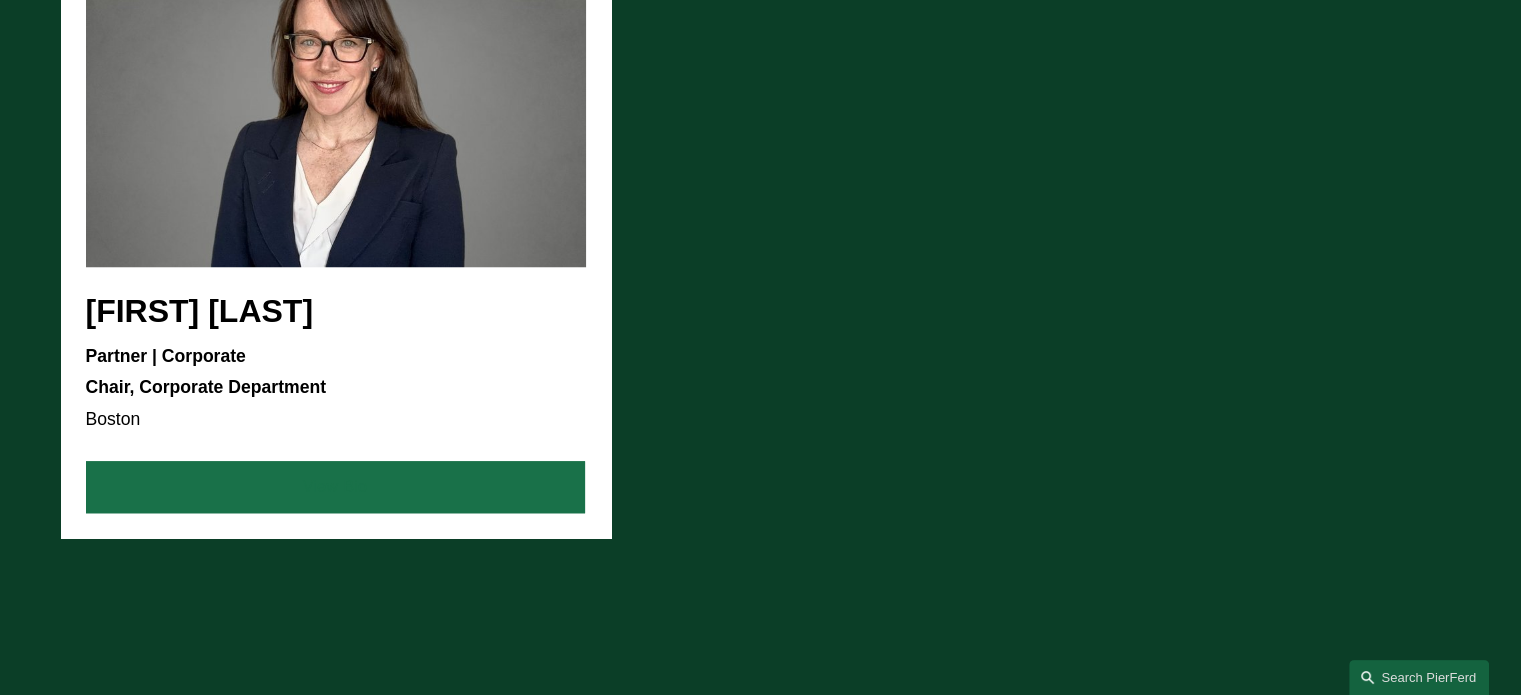 click on "View Bio" 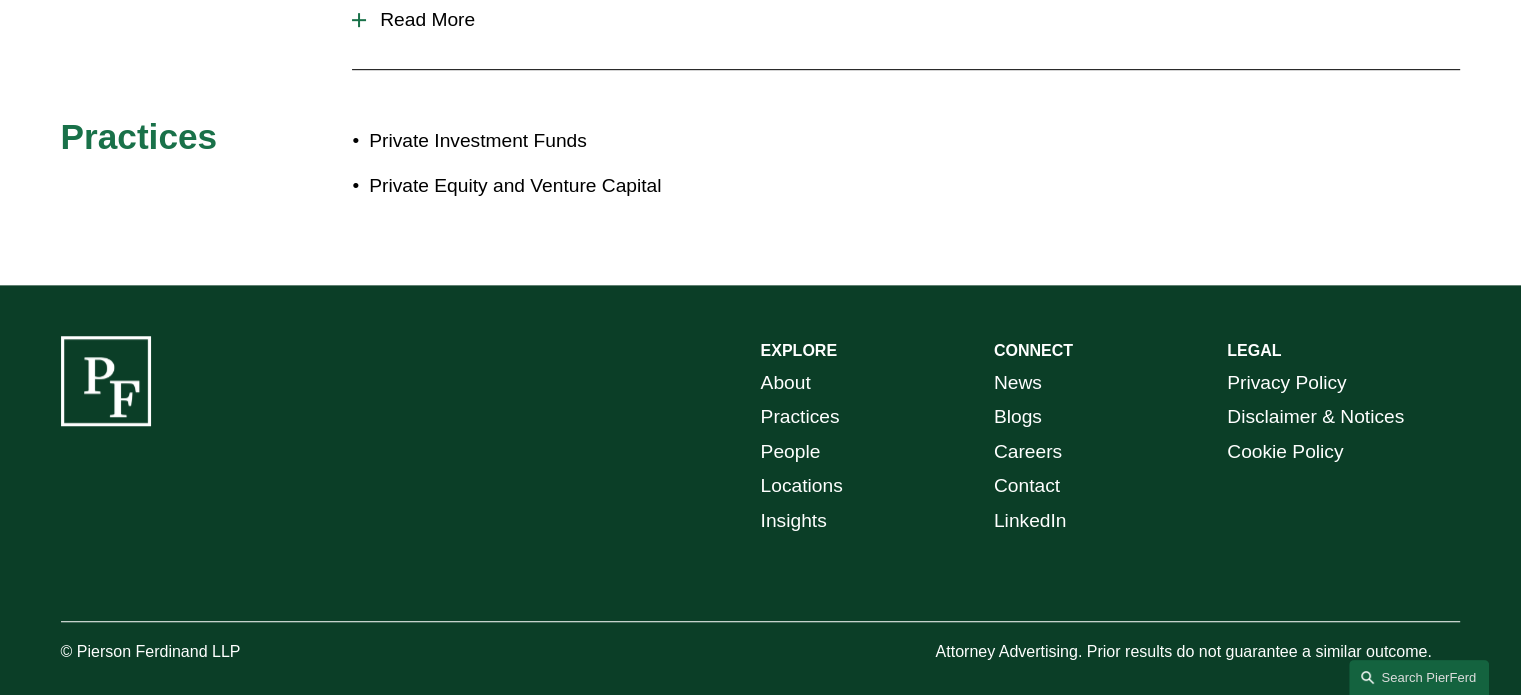 scroll, scrollTop: 1231, scrollLeft: 0, axis: vertical 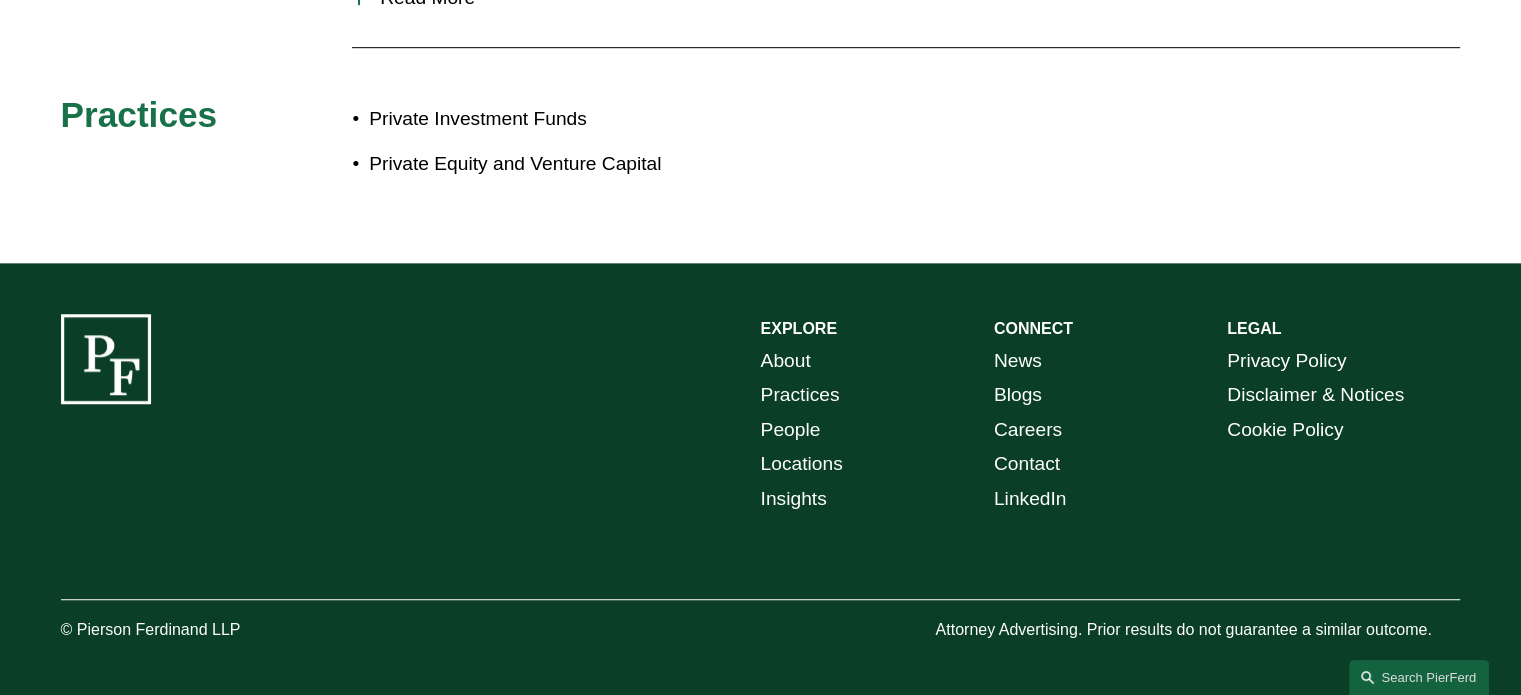 click on "People" at bounding box center (791, 430) 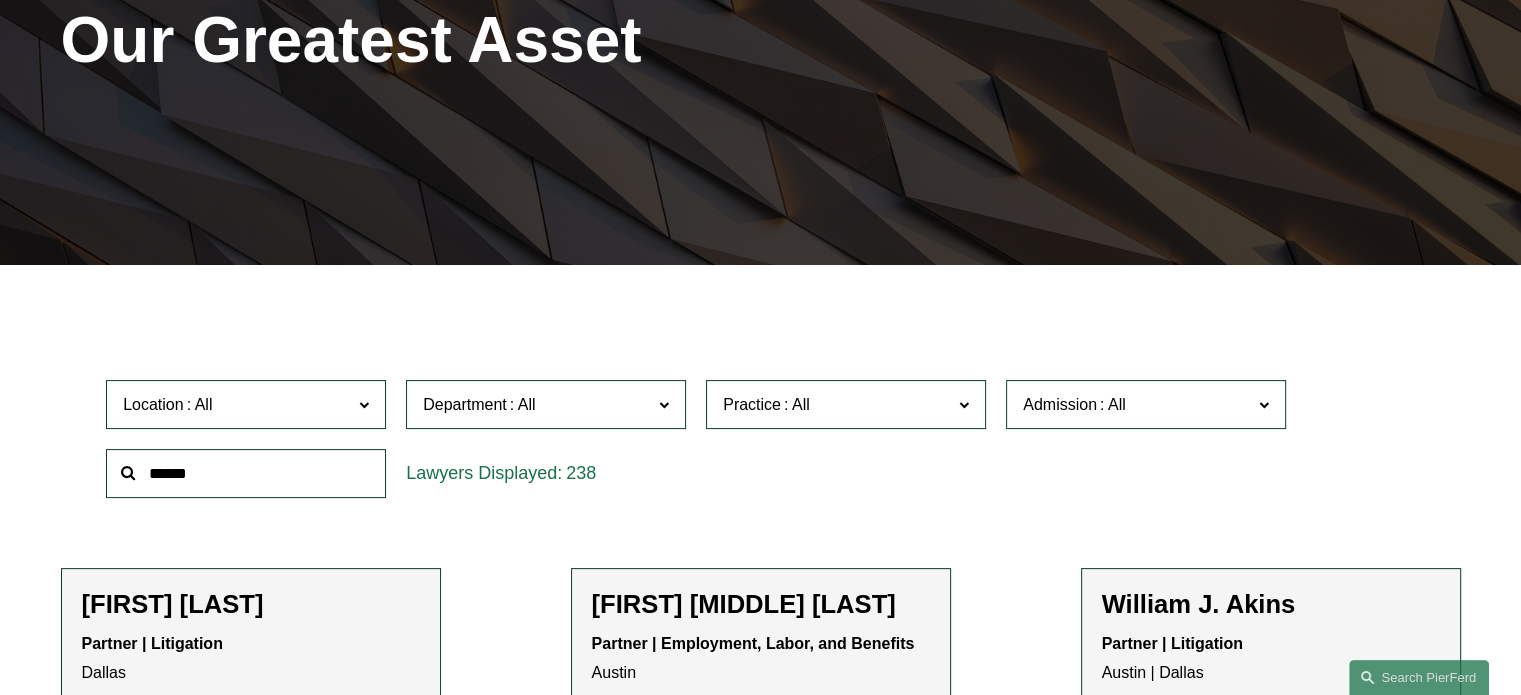 scroll, scrollTop: 400, scrollLeft: 0, axis: vertical 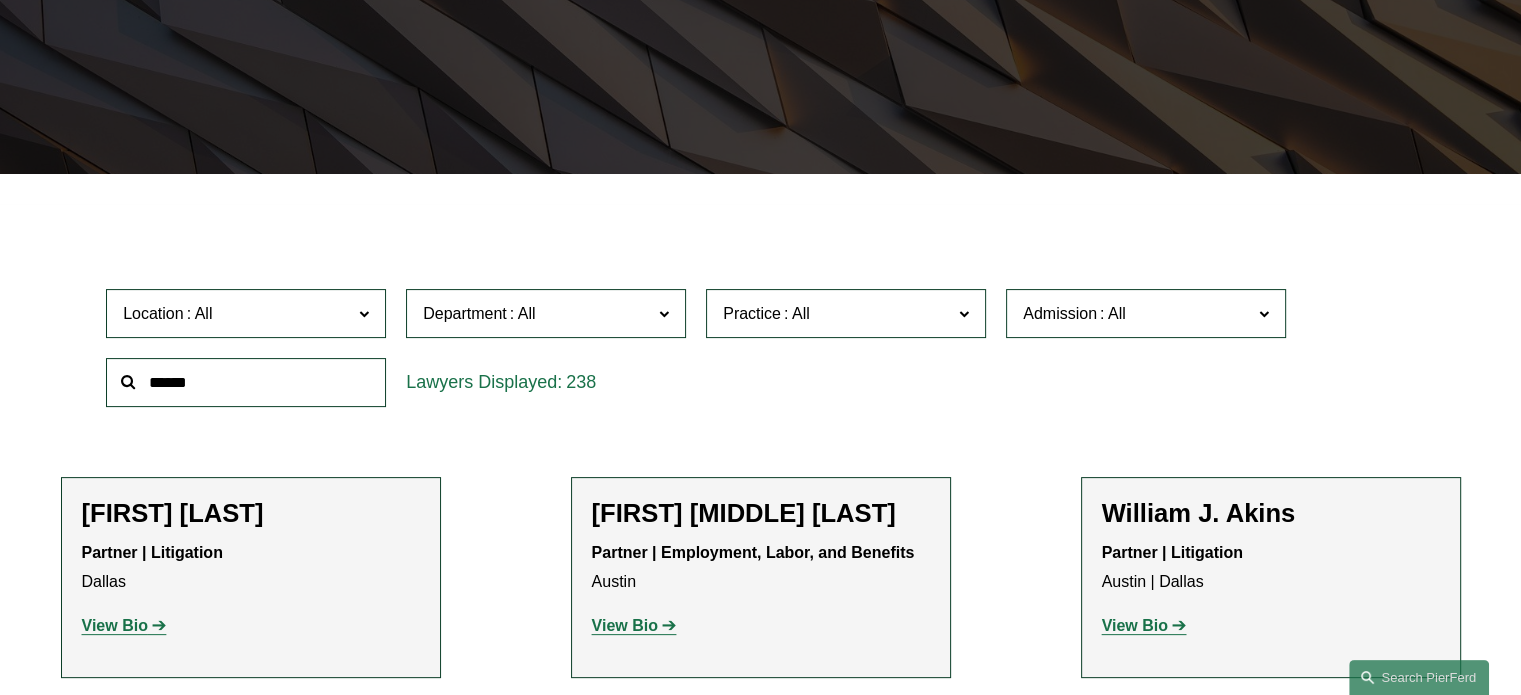 click 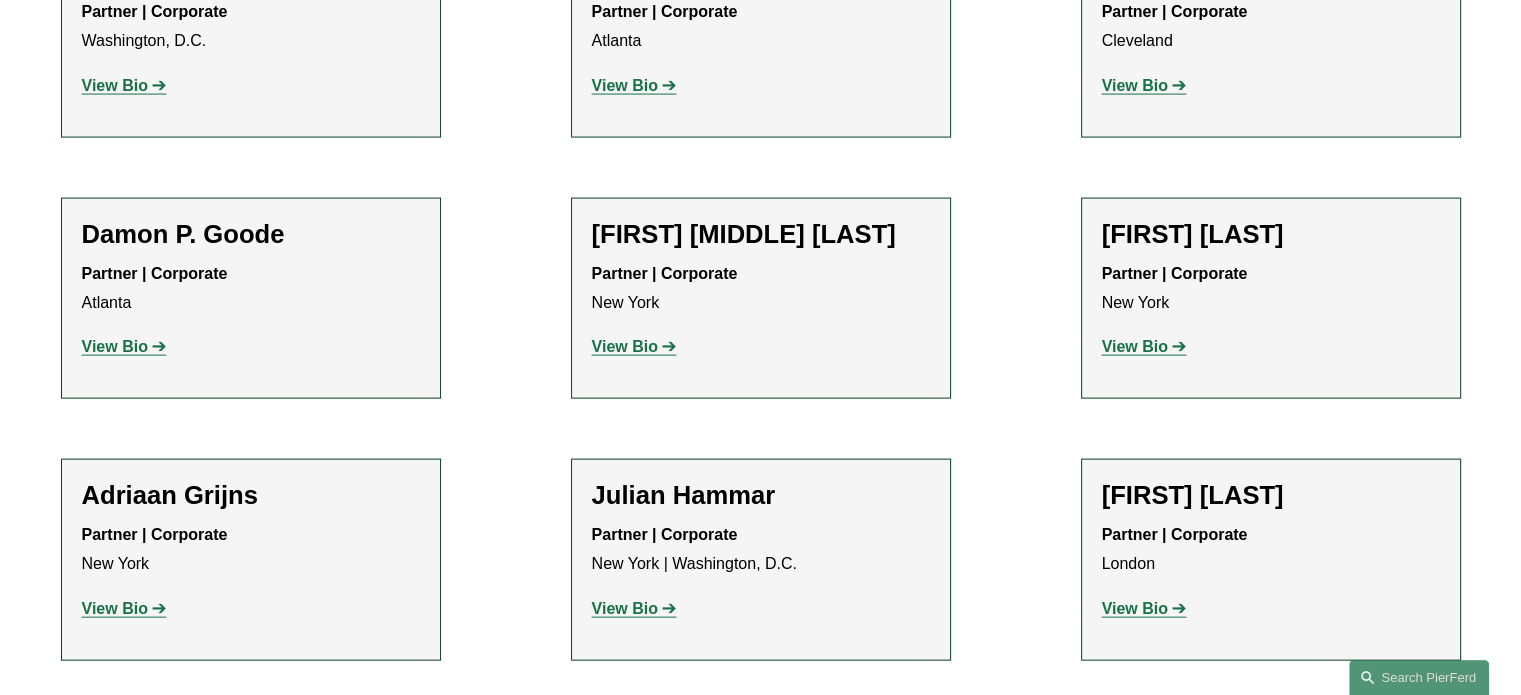 scroll, scrollTop: 4300, scrollLeft: 0, axis: vertical 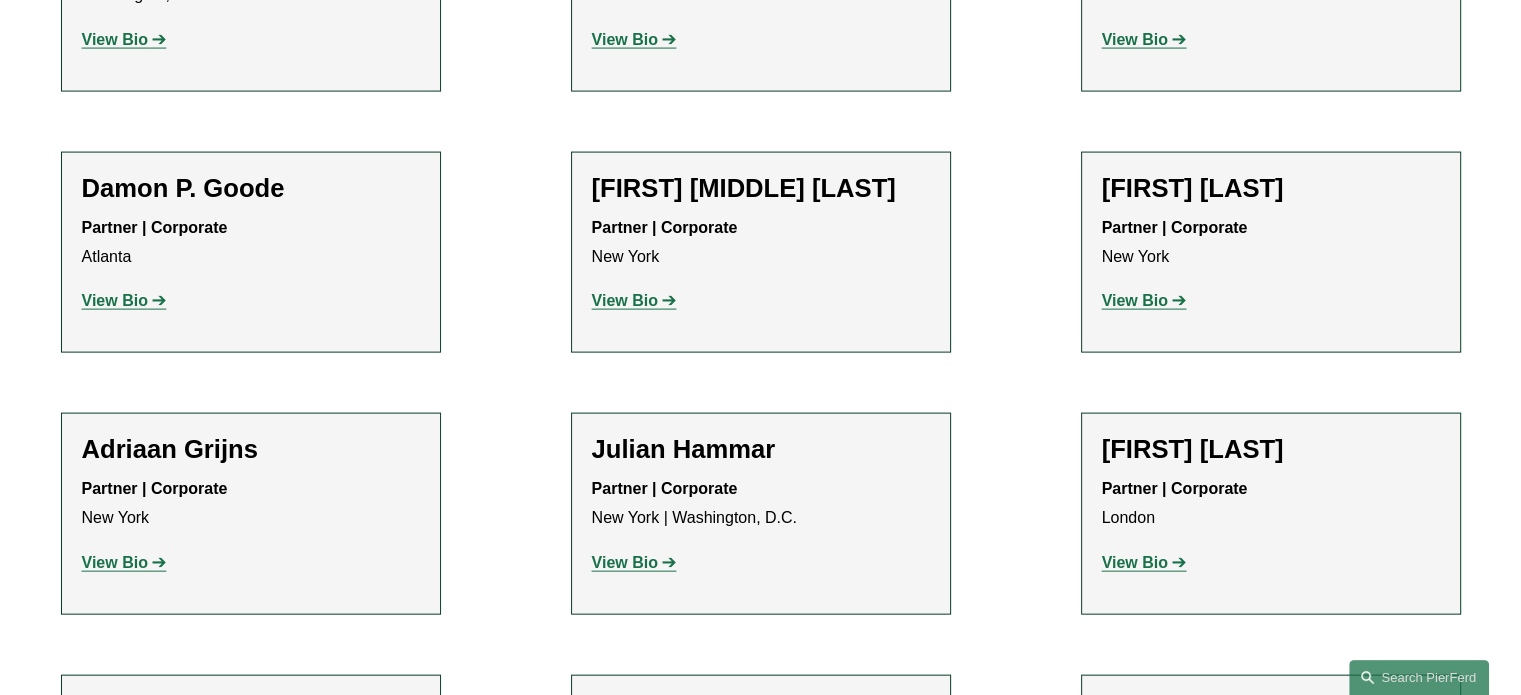 click on "View Bio" 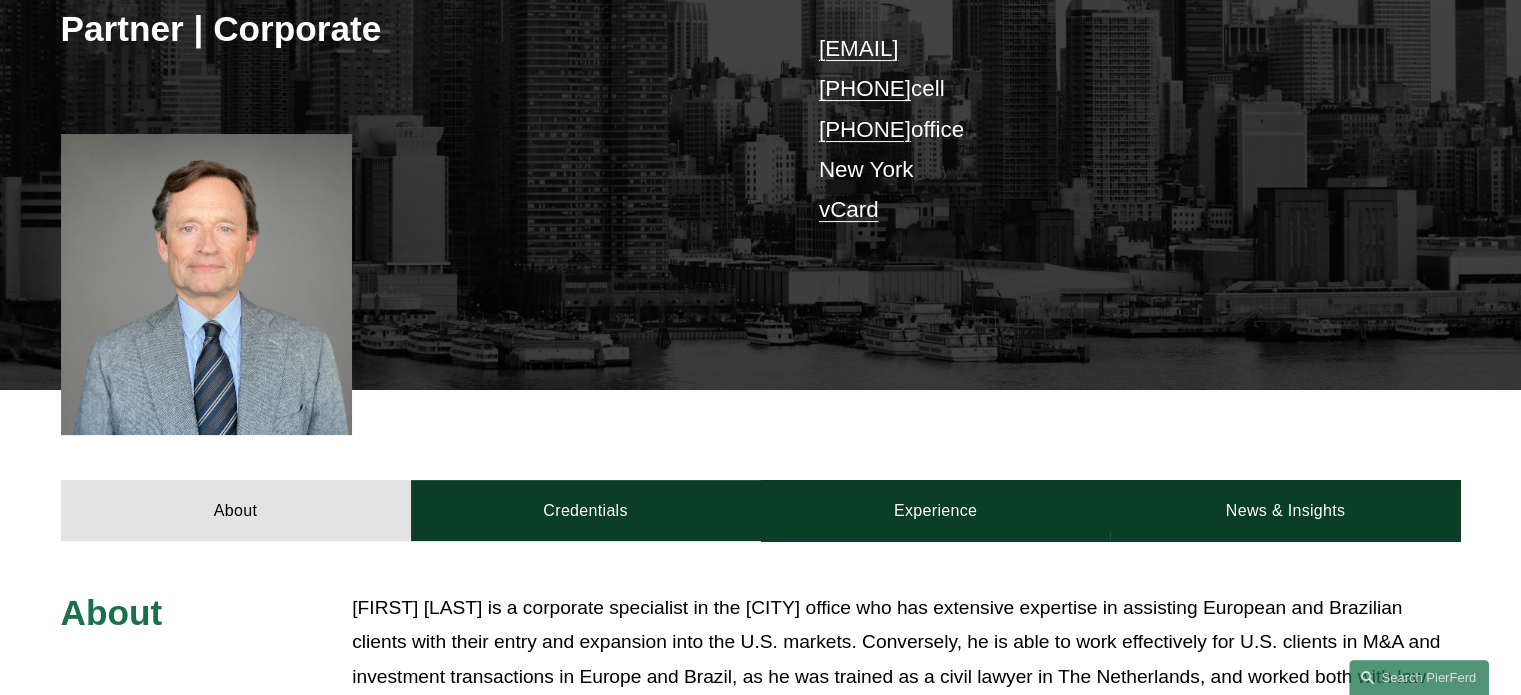 scroll, scrollTop: 0, scrollLeft: 0, axis: both 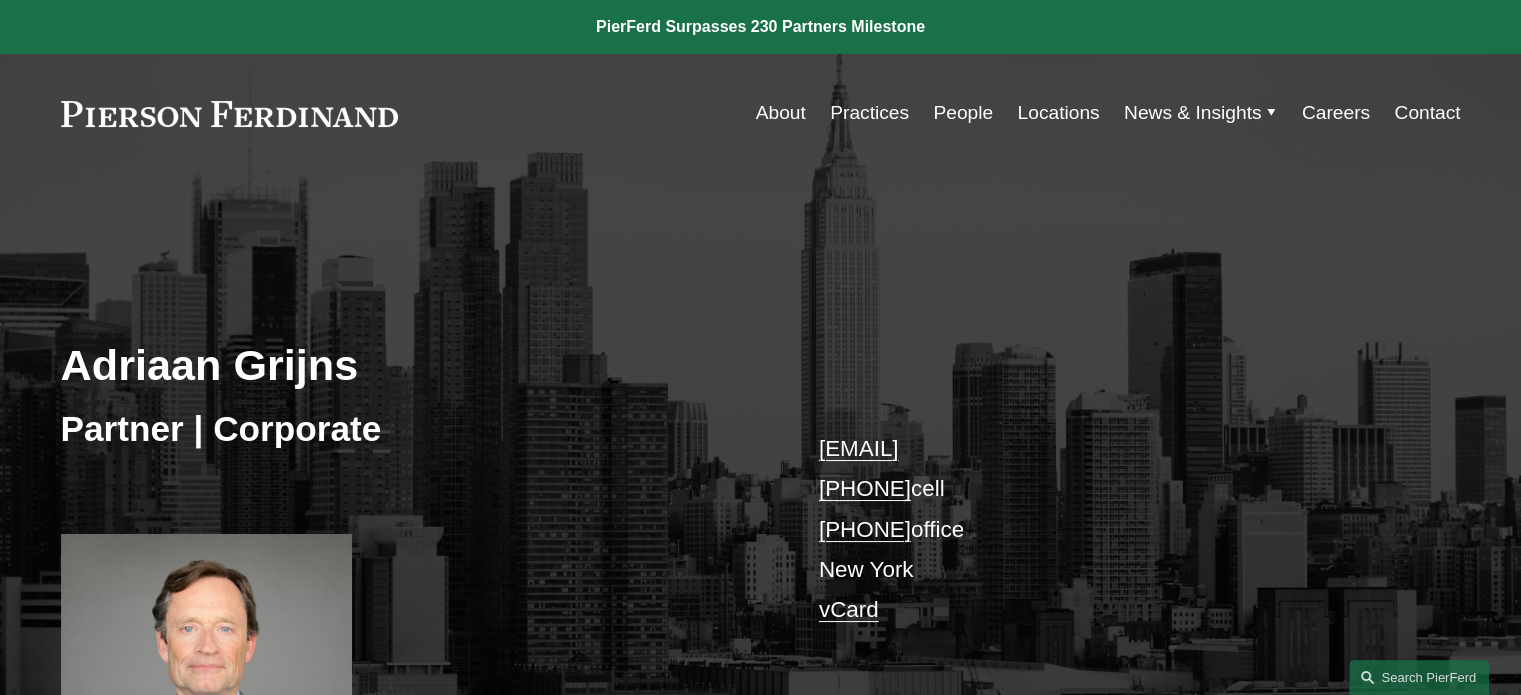 click on "Locations" at bounding box center [1058, 113] 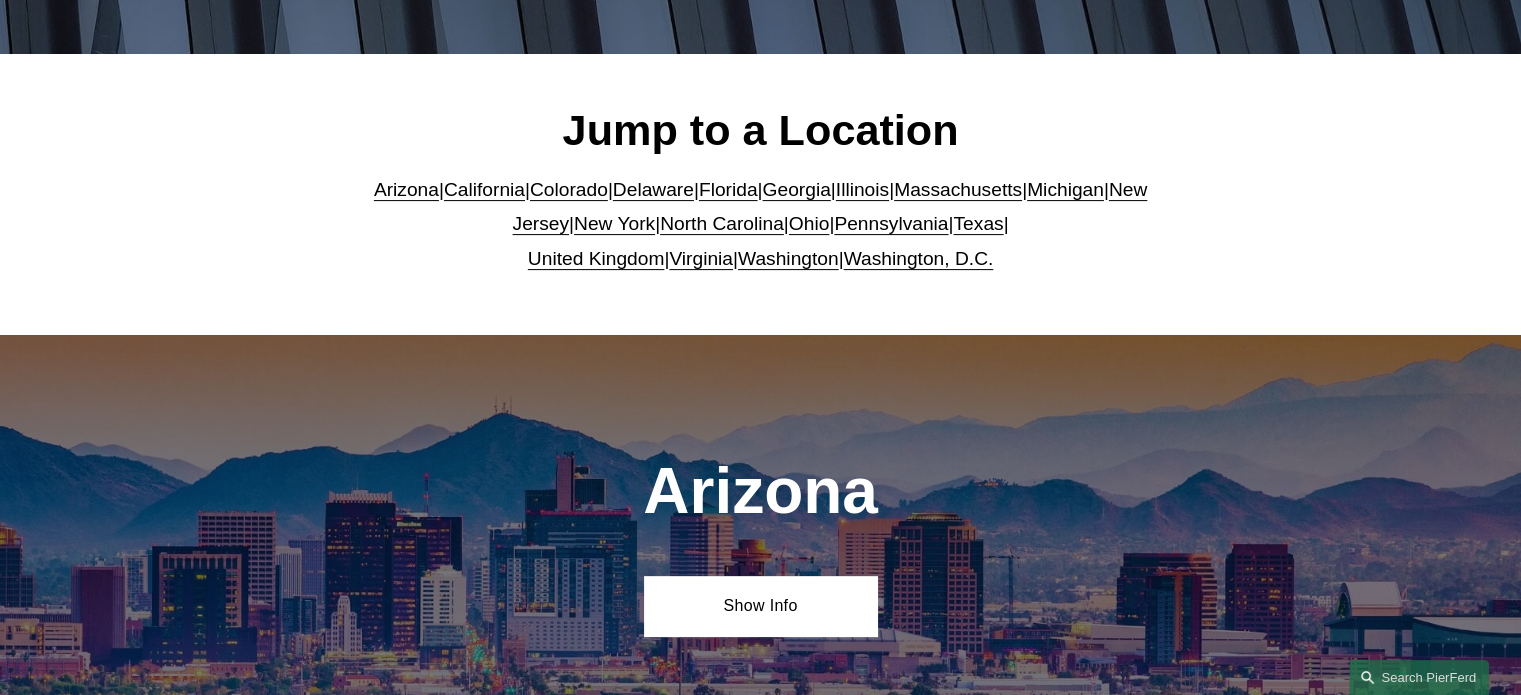 scroll, scrollTop: 400, scrollLeft: 0, axis: vertical 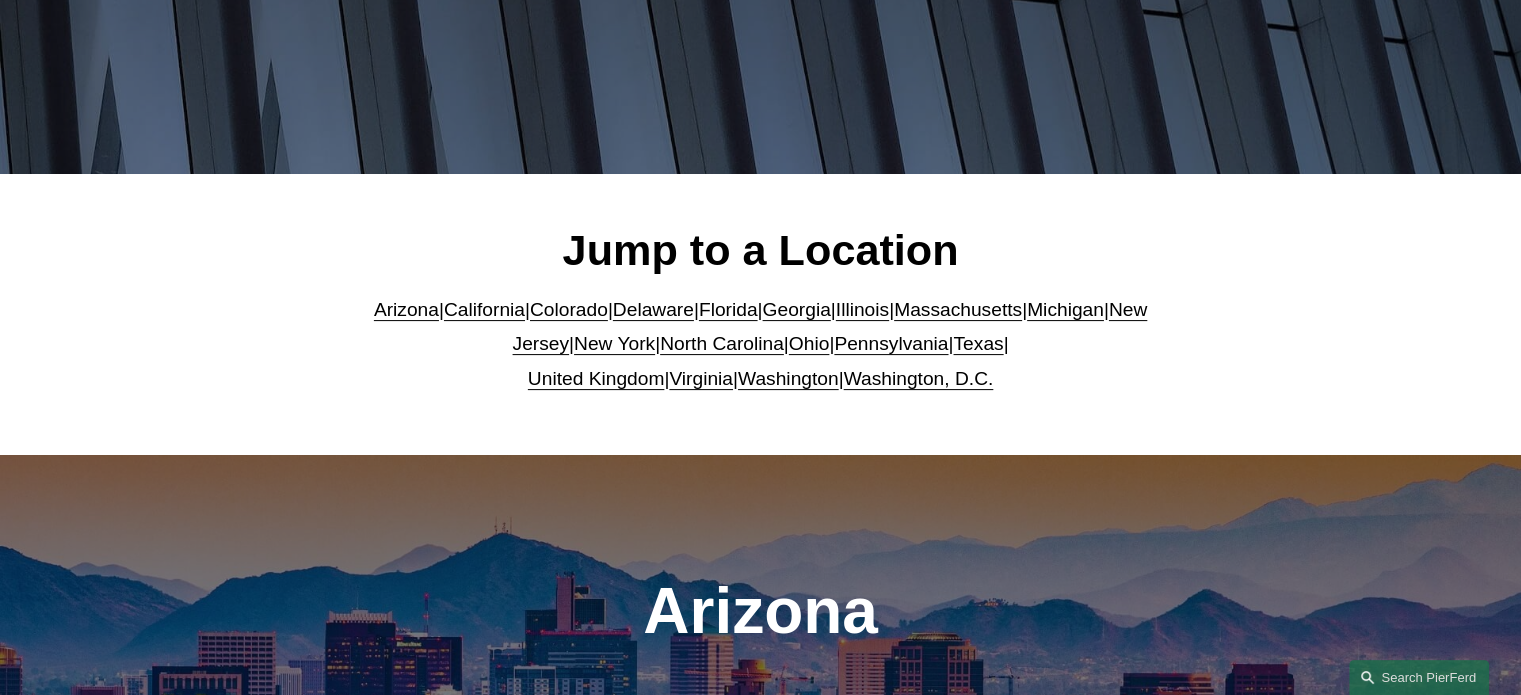 click on "United Kingdom" at bounding box center [596, 378] 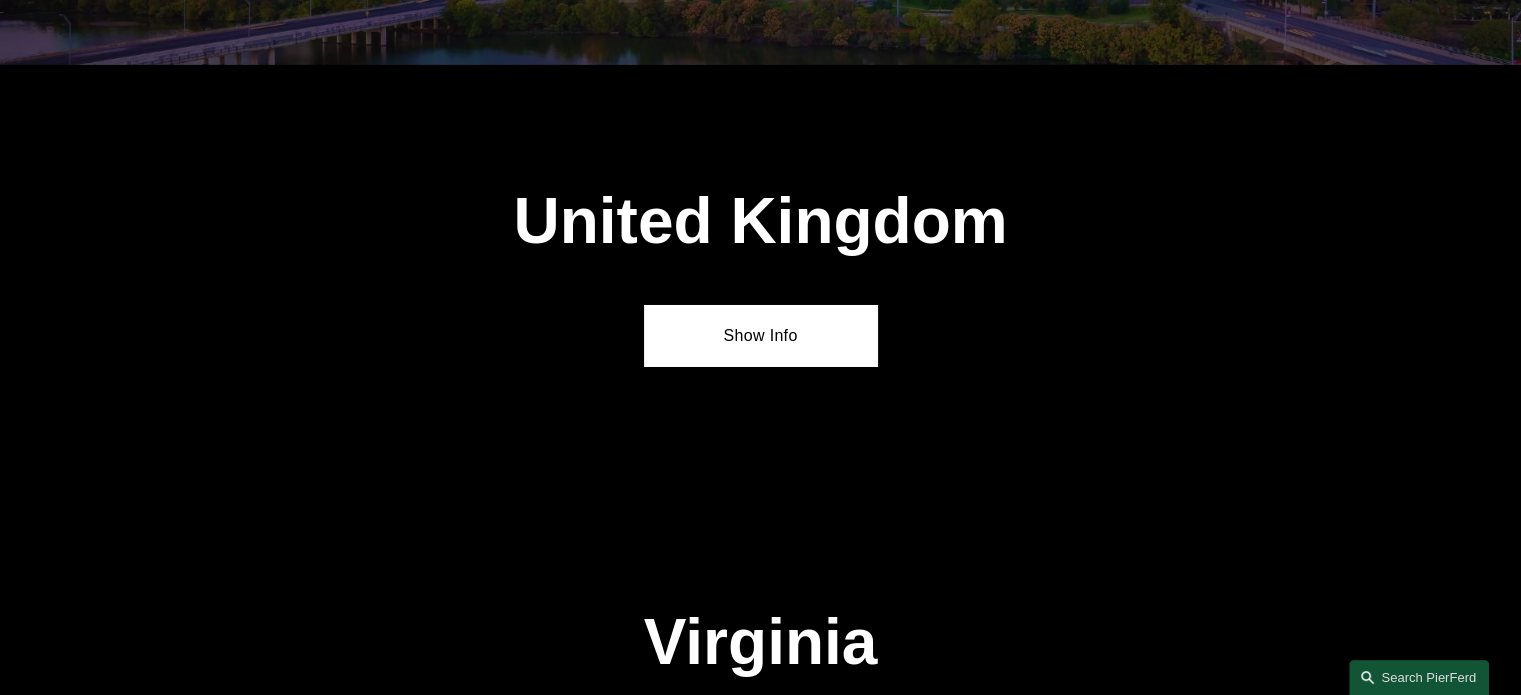 scroll, scrollTop: 7178, scrollLeft: 0, axis: vertical 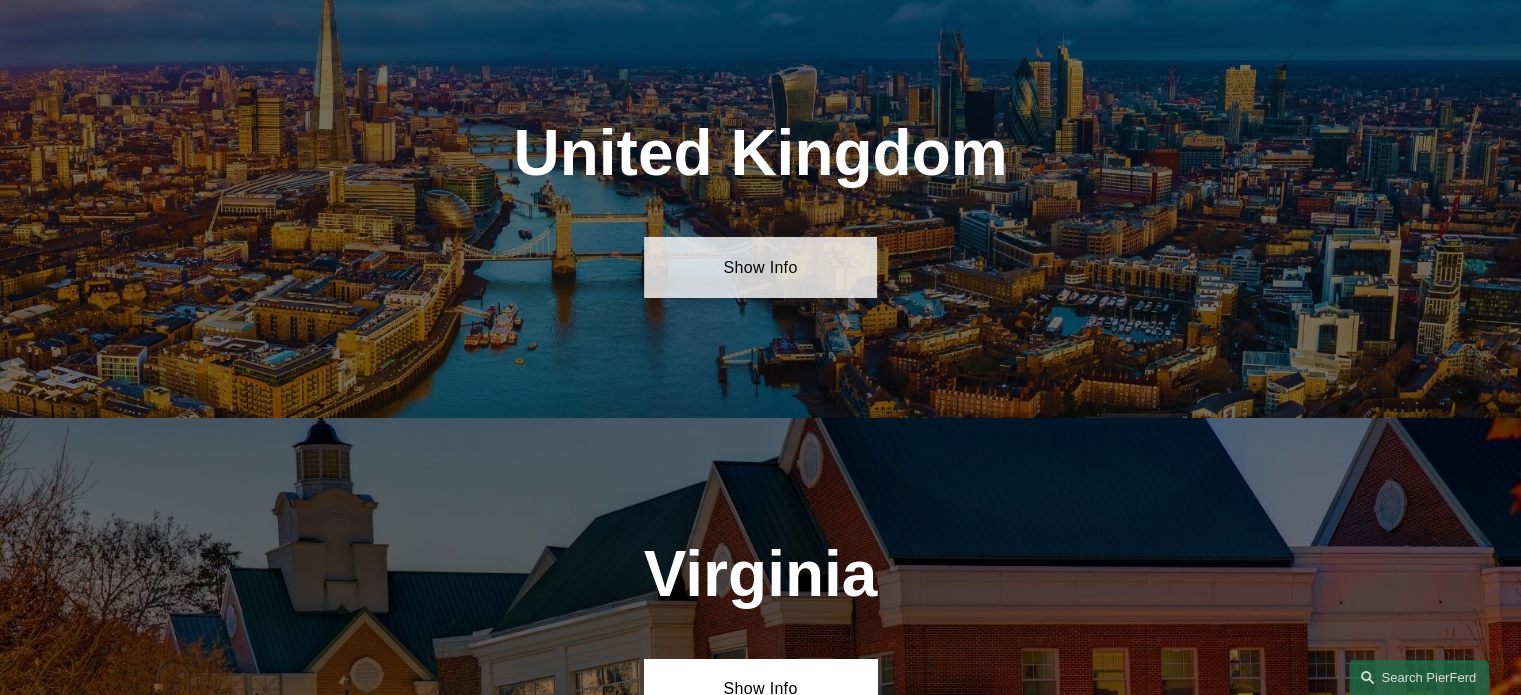 click on "Show Info" at bounding box center [760, 267] 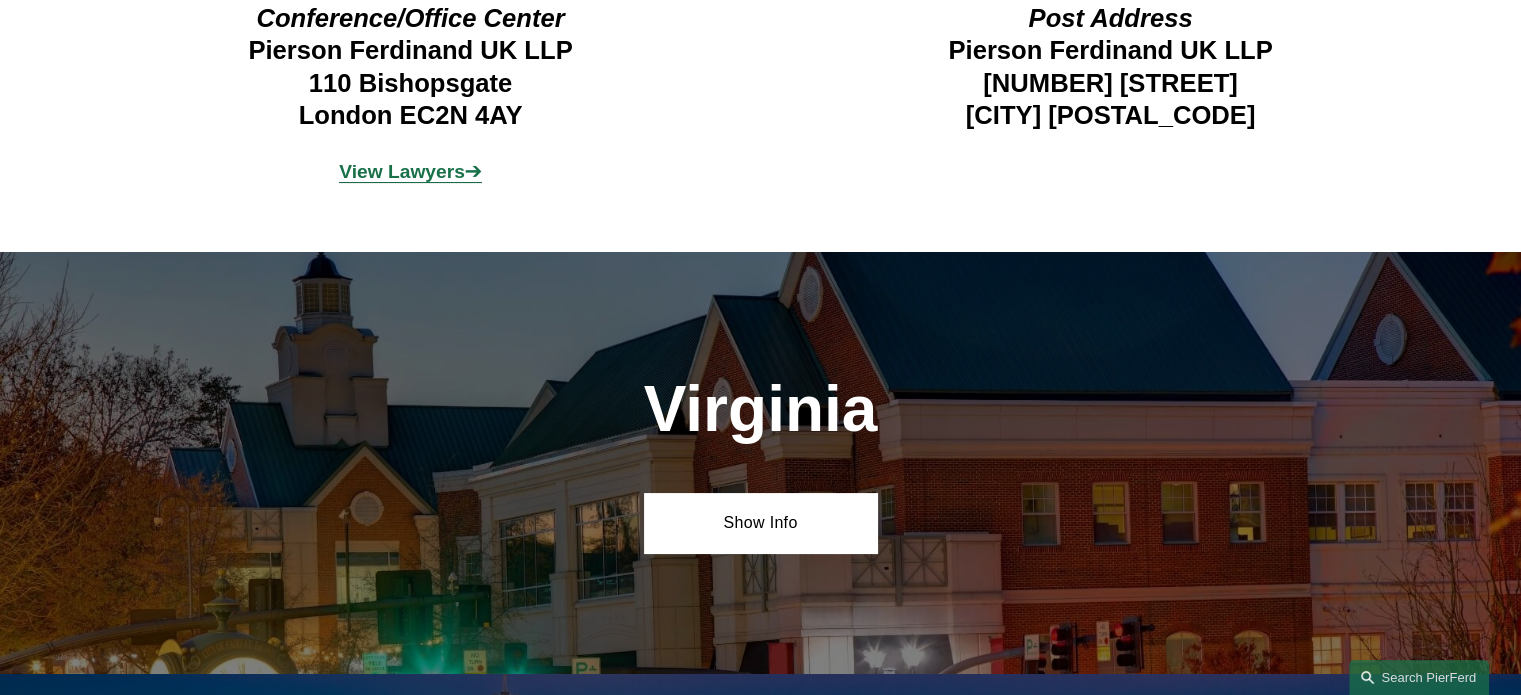 scroll, scrollTop: 7578, scrollLeft: 0, axis: vertical 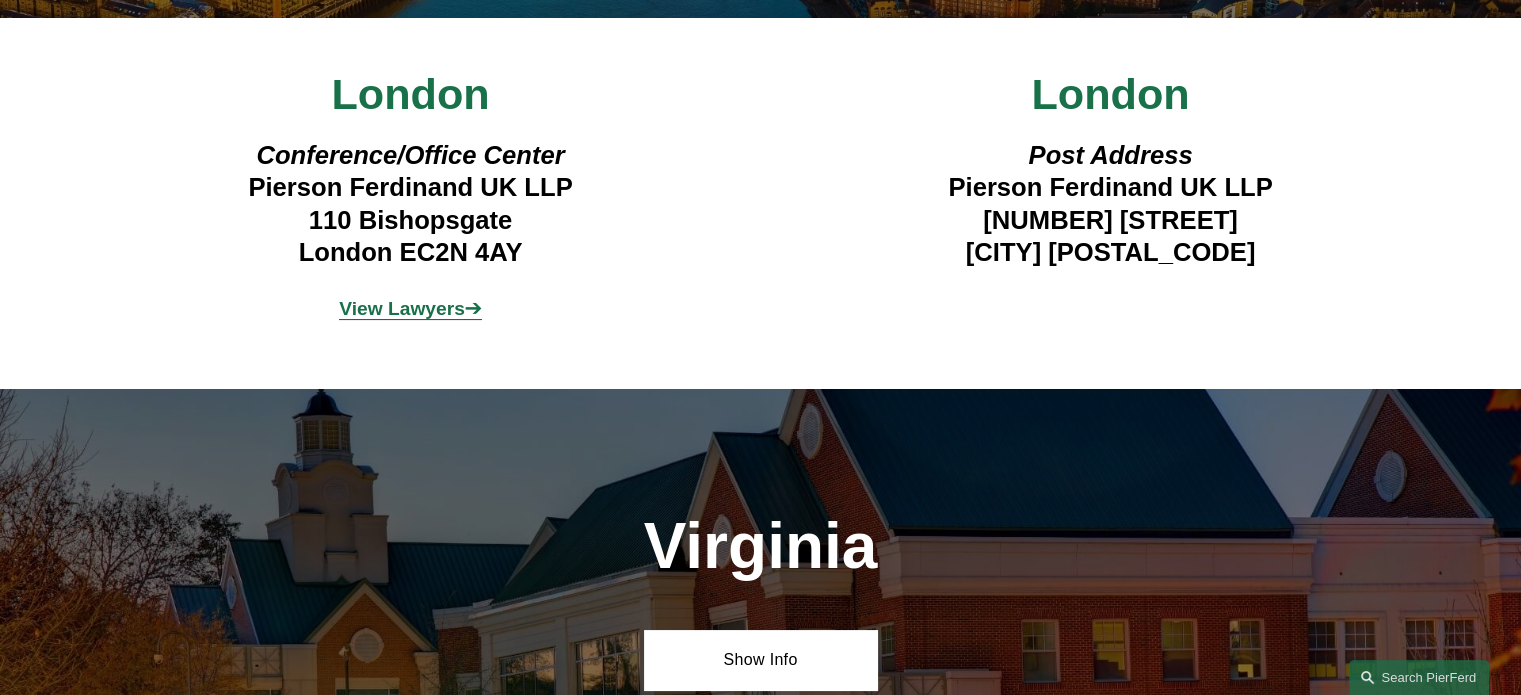 click on "View Lawyers" at bounding box center (402, 308) 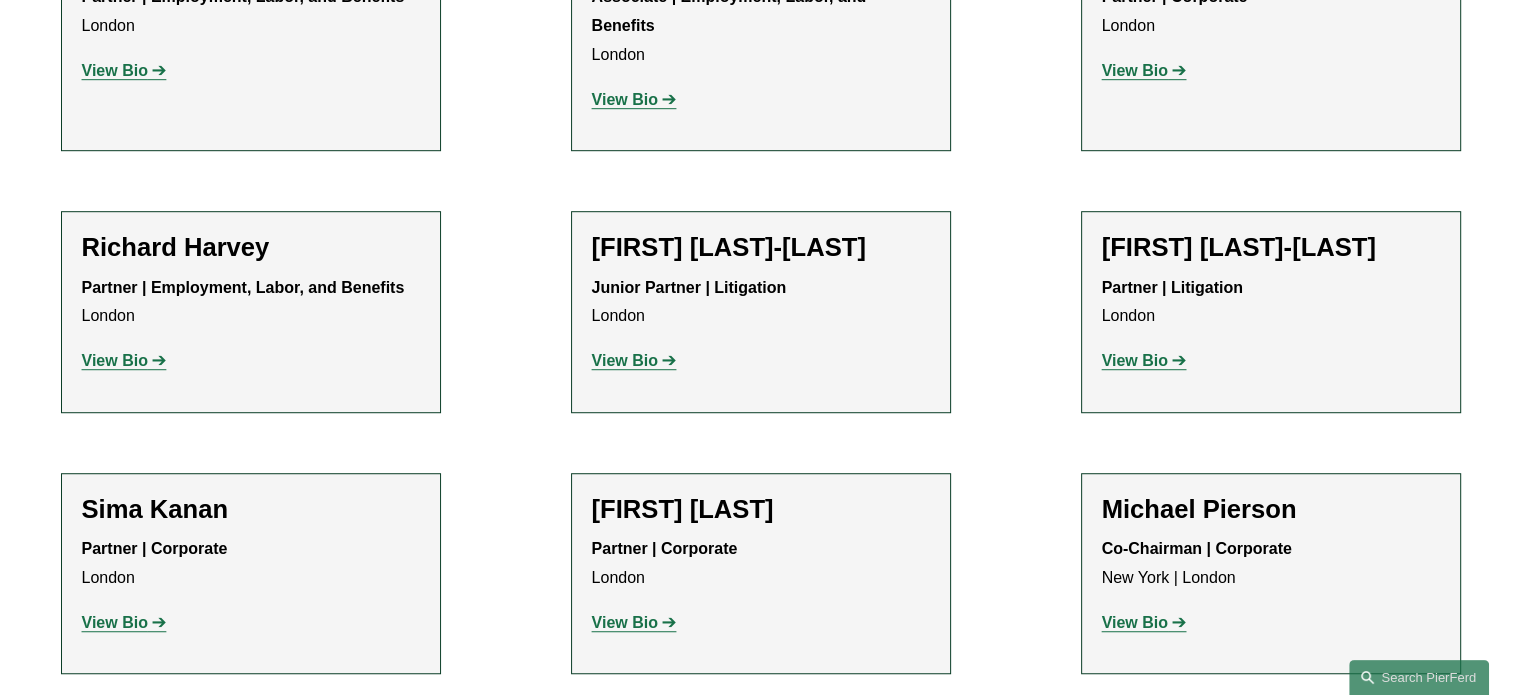scroll, scrollTop: 1500, scrollLeft: 0, axis: vertical 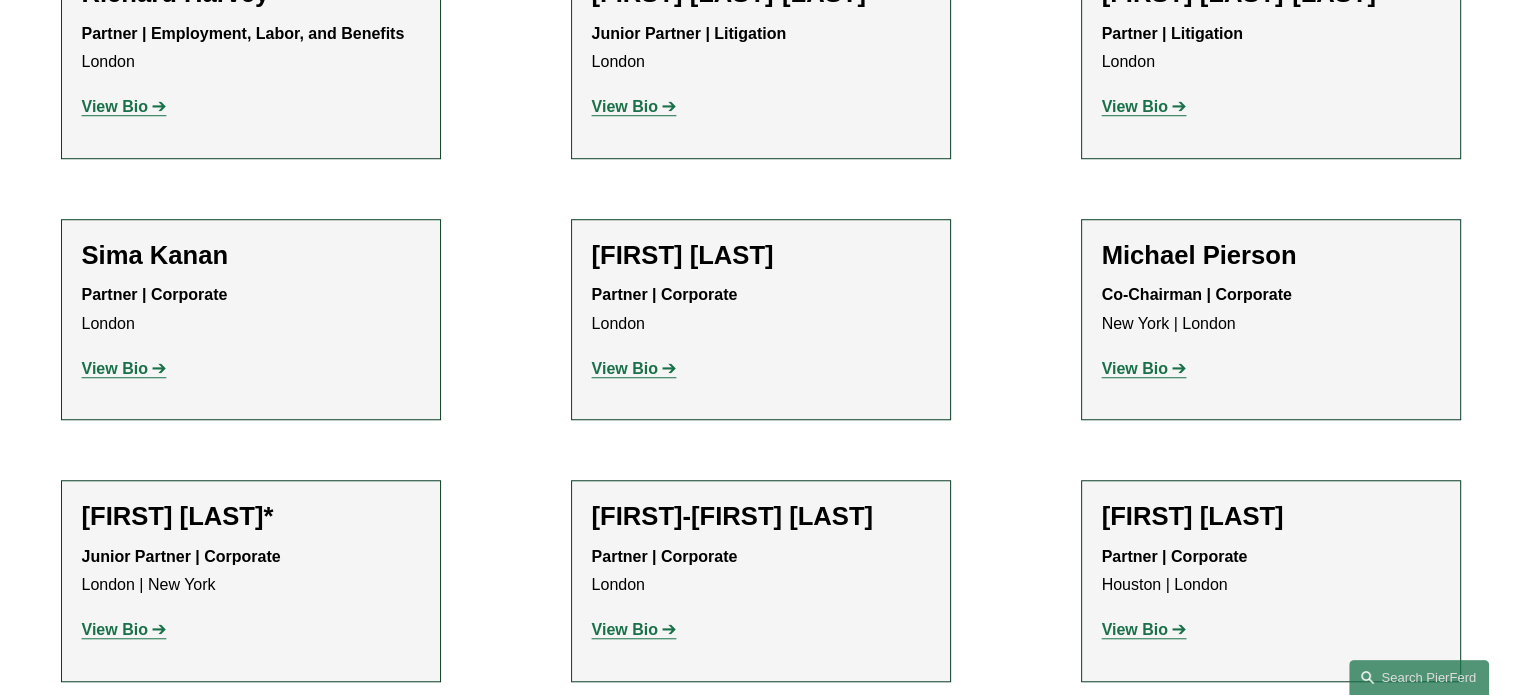 click on "View Bio" 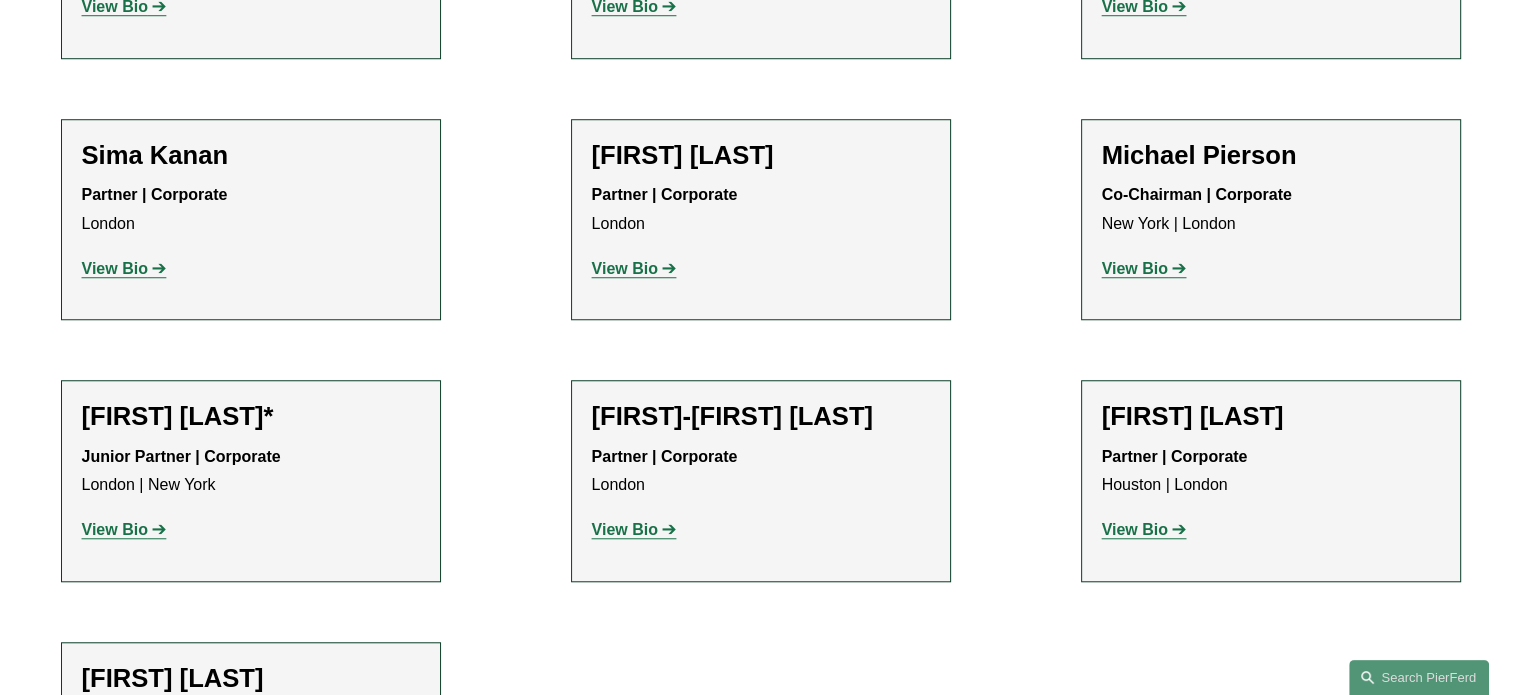 scroll, scrollTop: 1600, scrollLeft: 0, axis: vertical 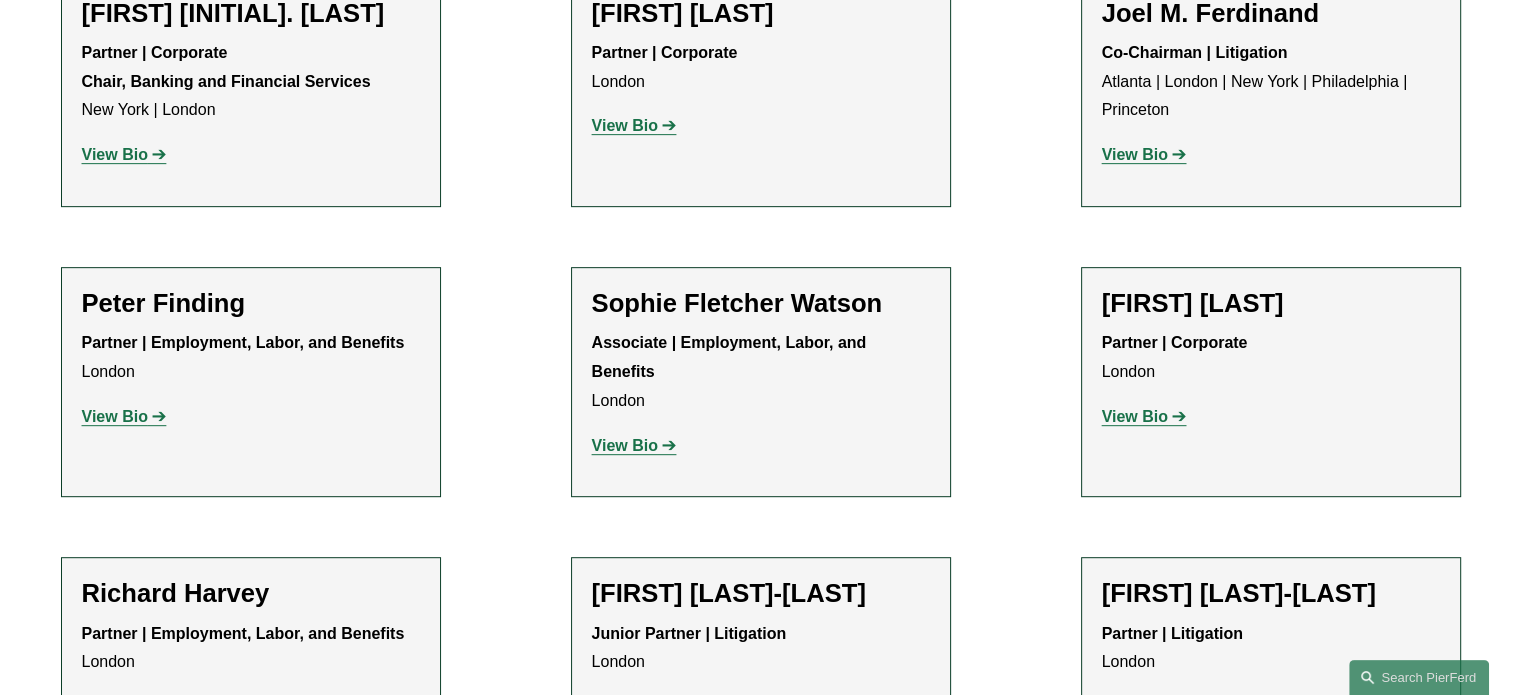 click on "View Bio" 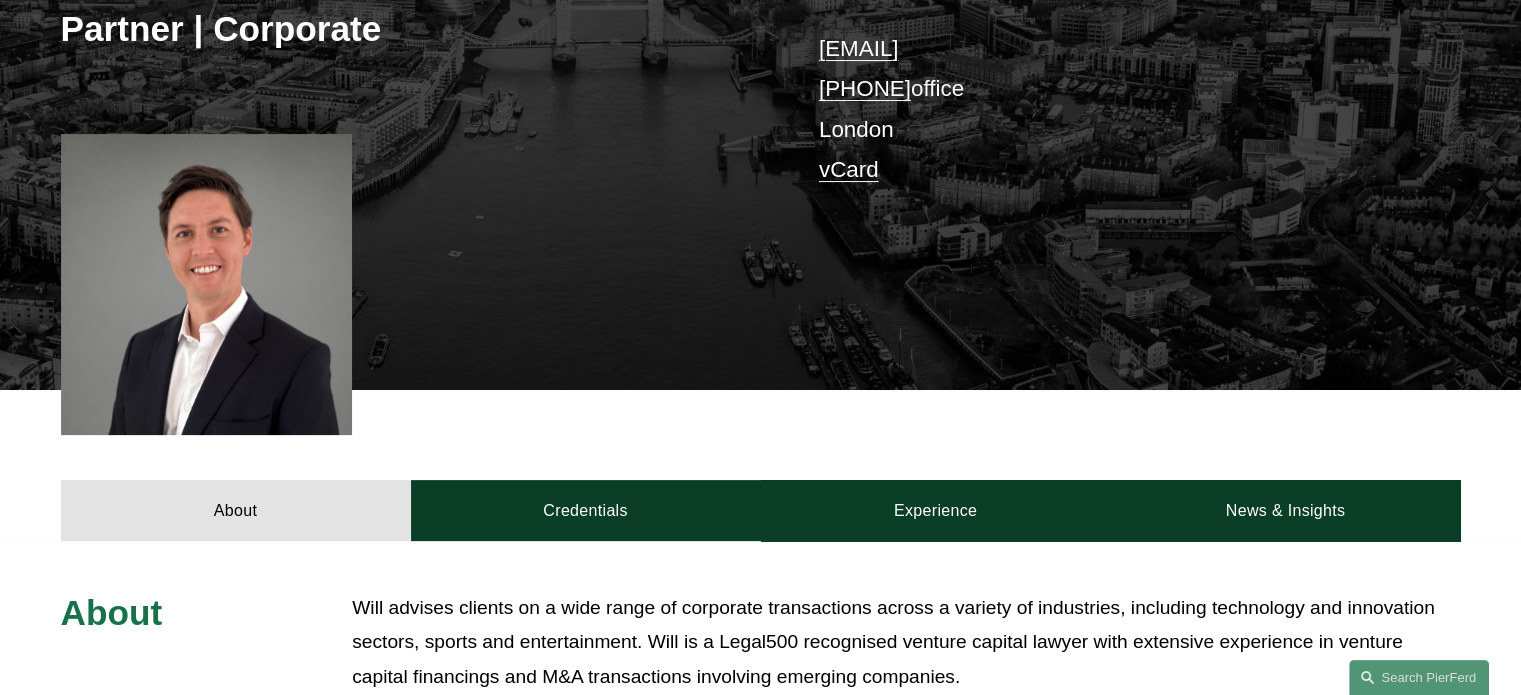 scroll, scrollTop: 200, scrollLeft: 0, axis: vertical 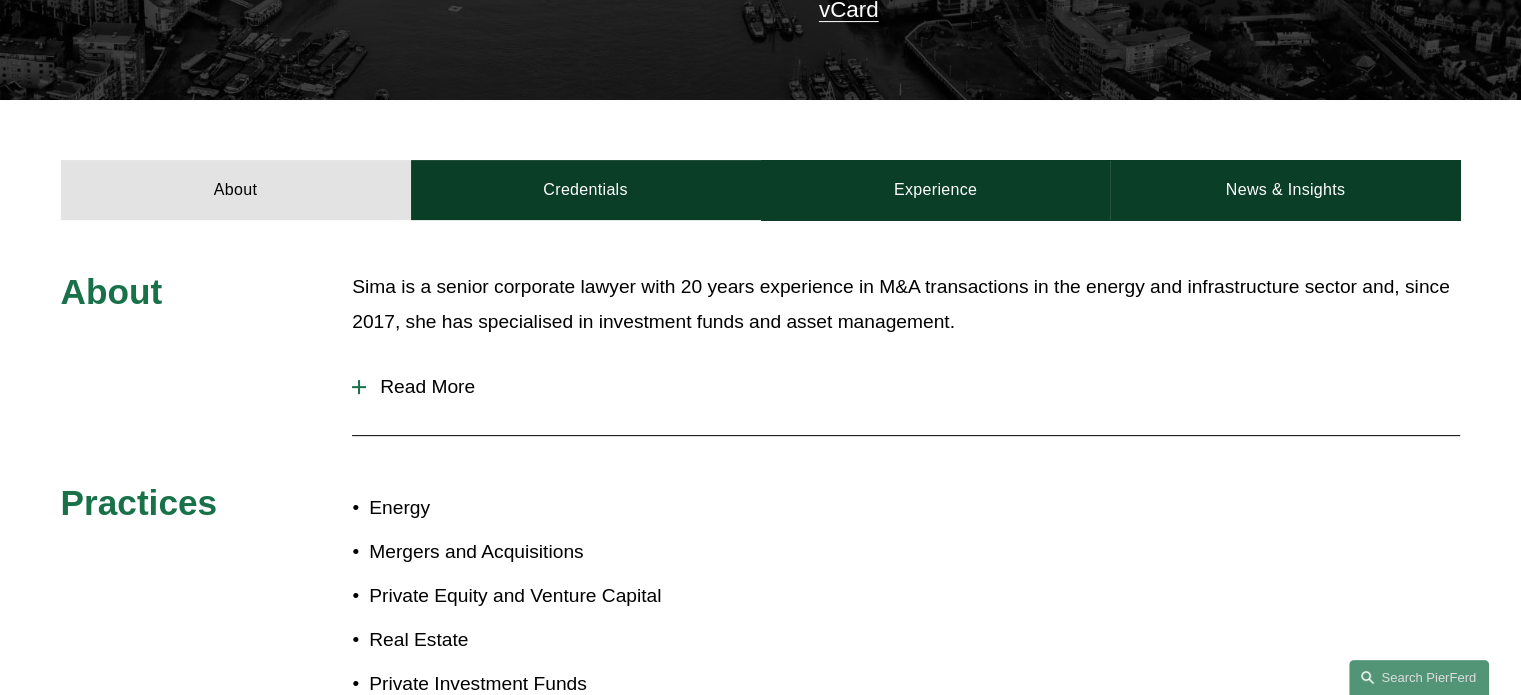 click at bounding box center (359, 387) 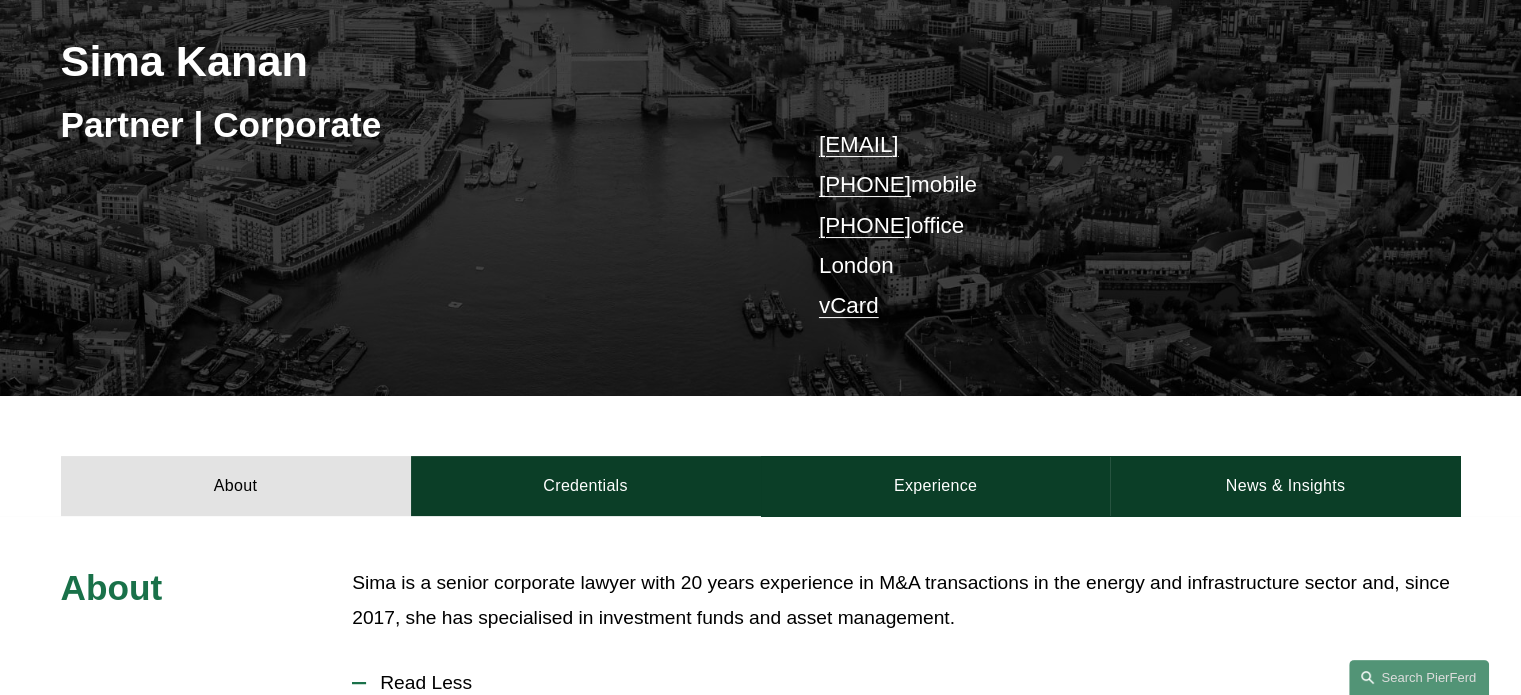 scroll, scrollTop: 300, scrollLeft: 0, axis: vertical 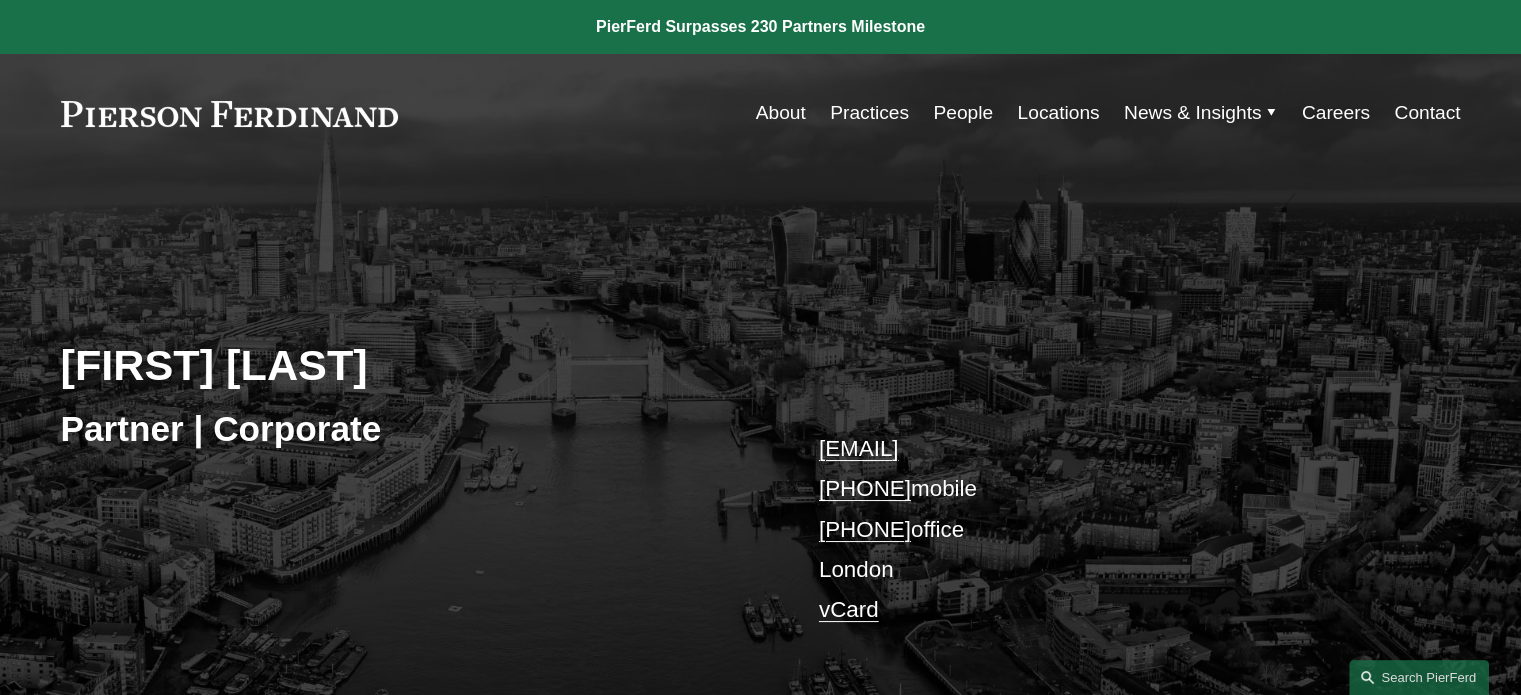 click on "People" at bounding box center [963, 113] 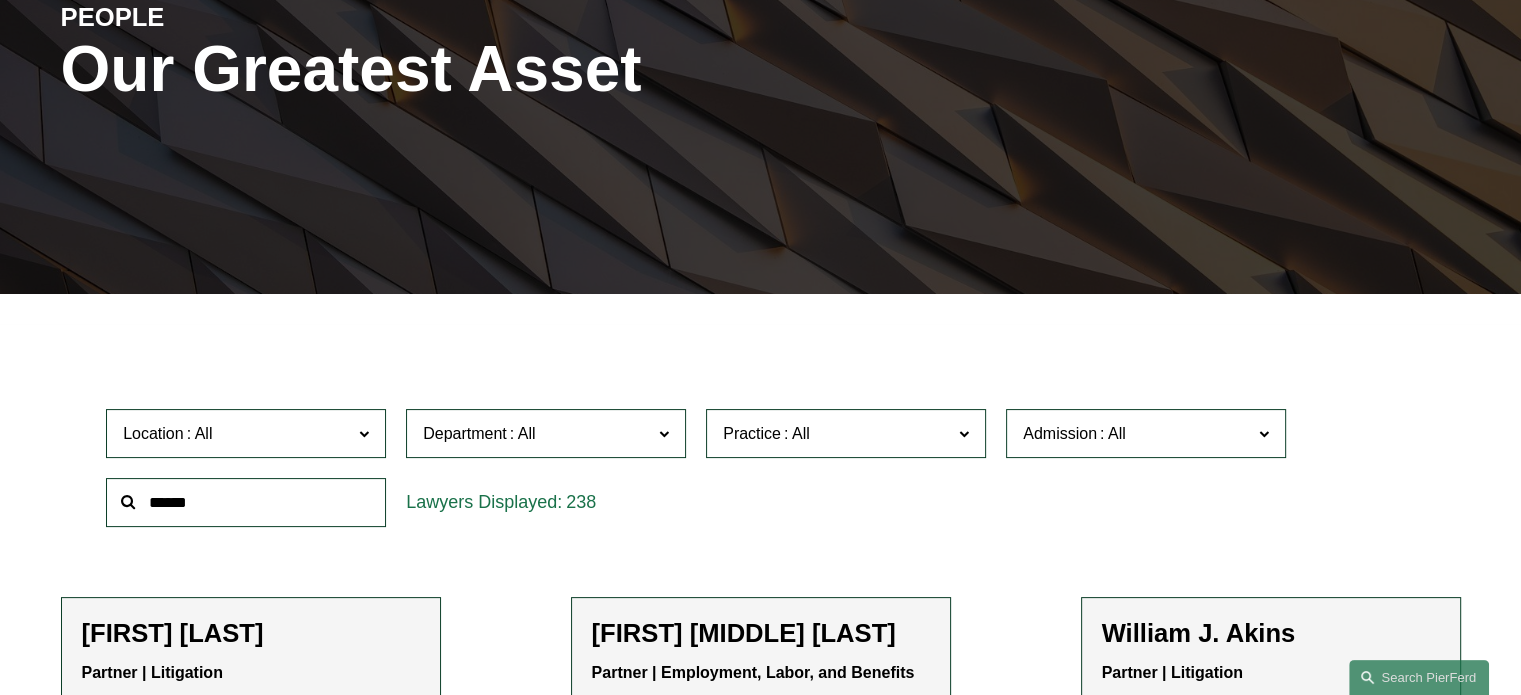 scroll, scrollTop: 400, scrollLeft: 0, axis: vertical 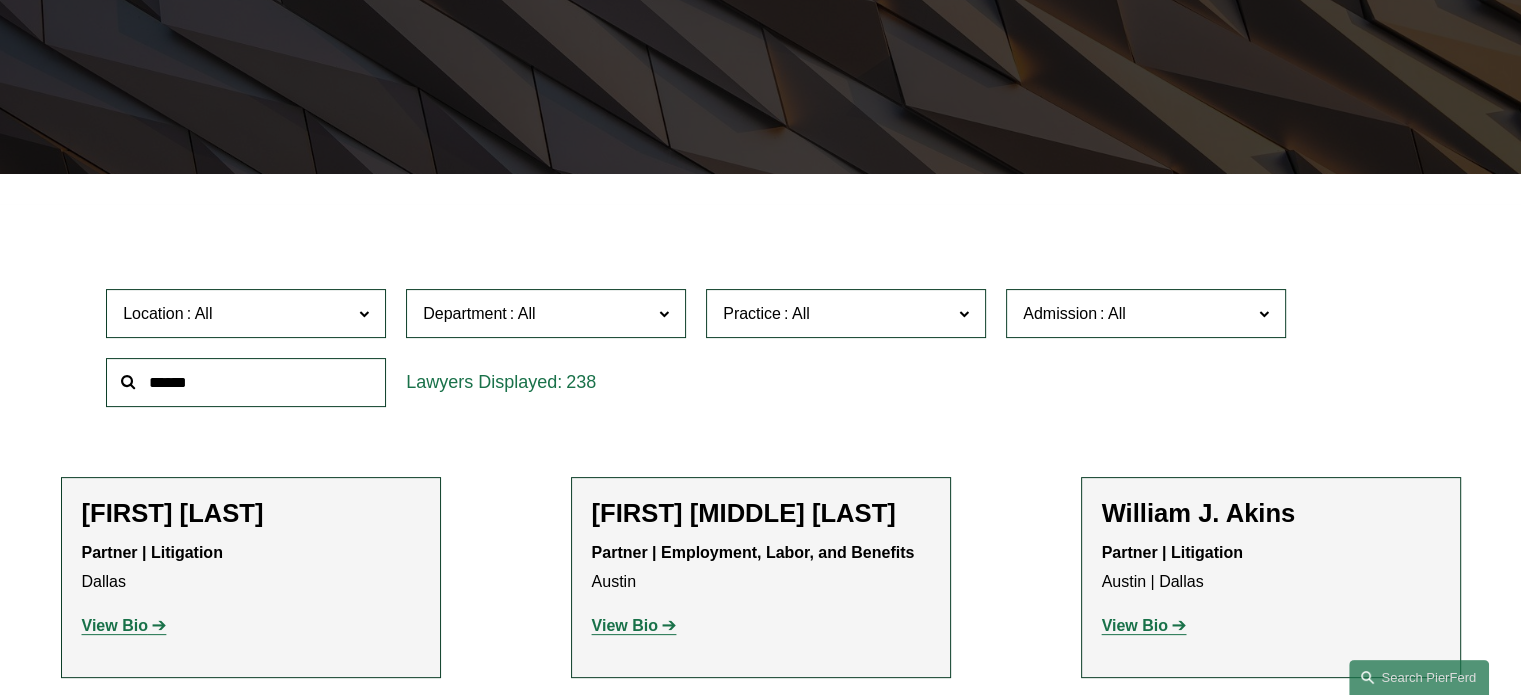 click on "Admission" 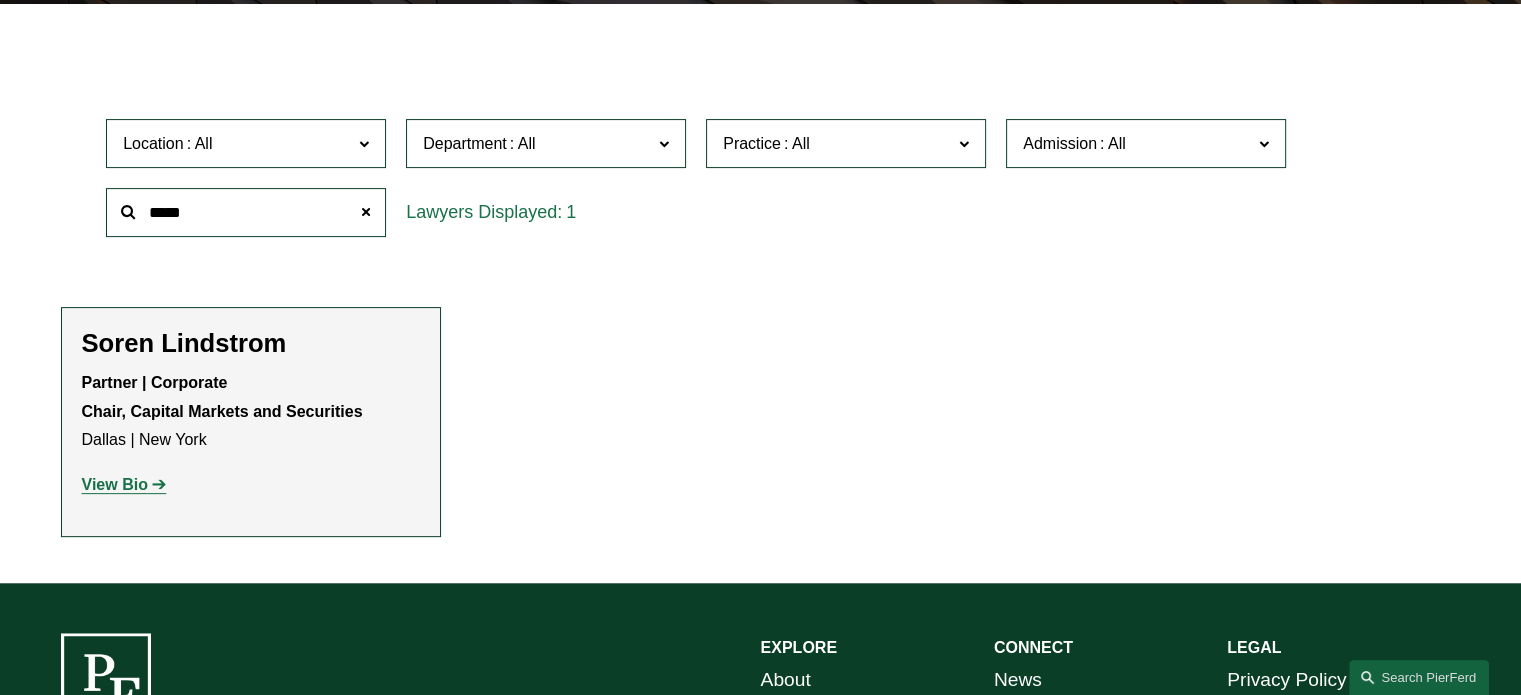 scroll, scrollTop: 600, scrollLeft: 0, axis: vertical 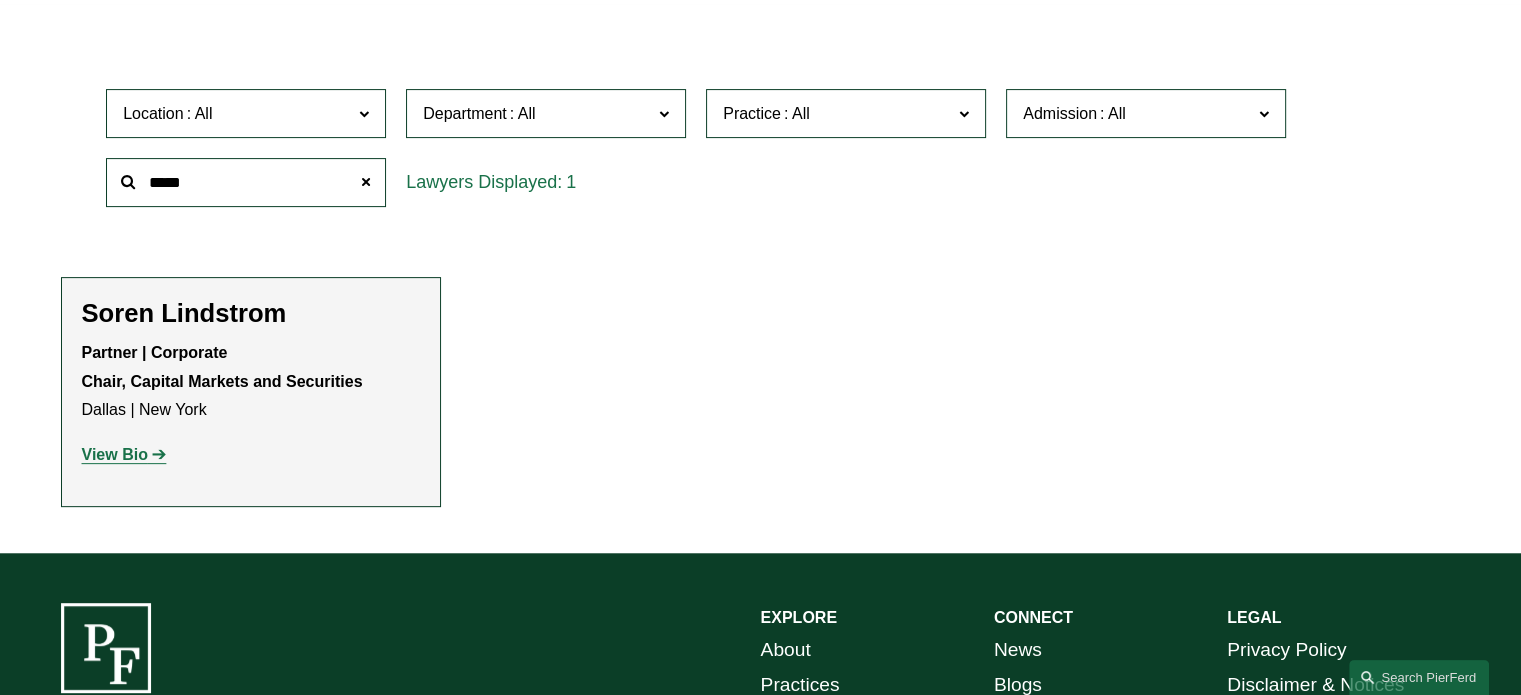 type on "*****" 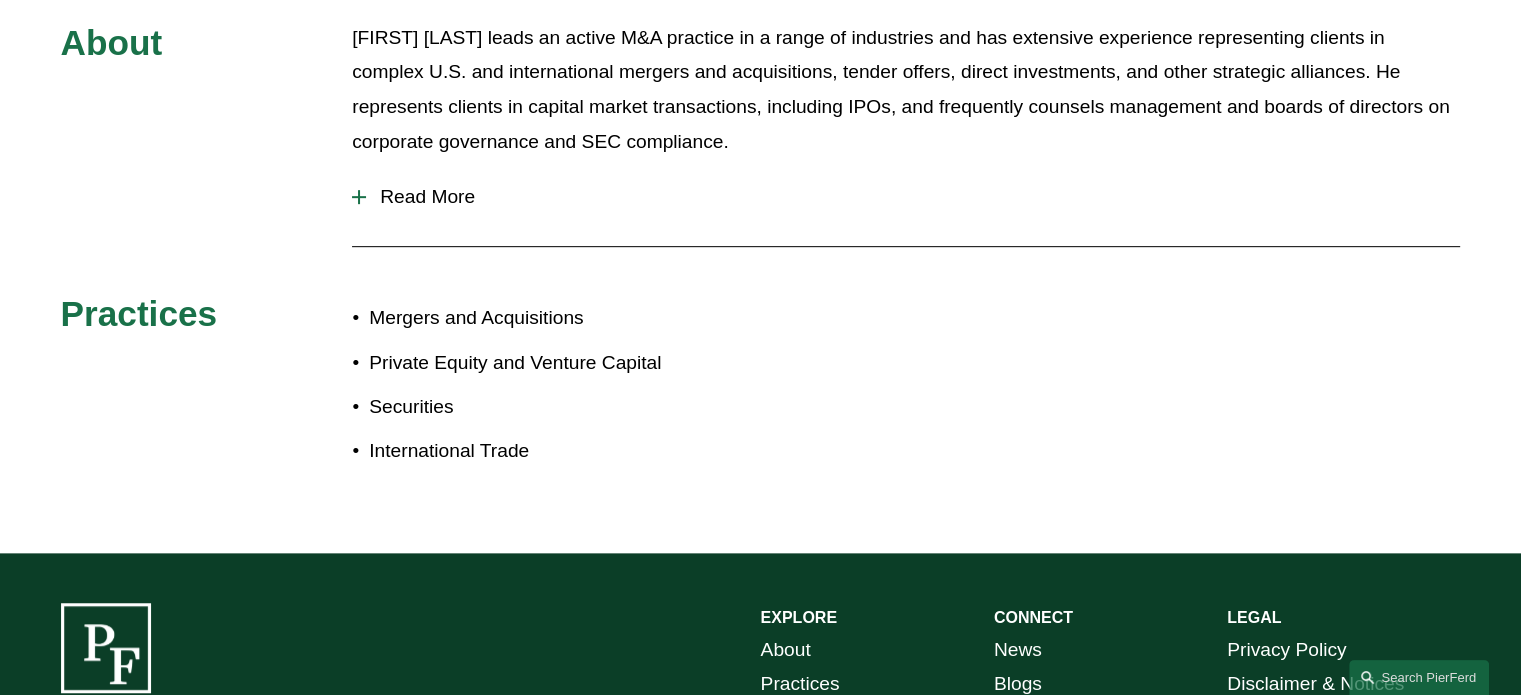 scroll, scrollTop: 800, scrollLeft: 0, axis: vertical 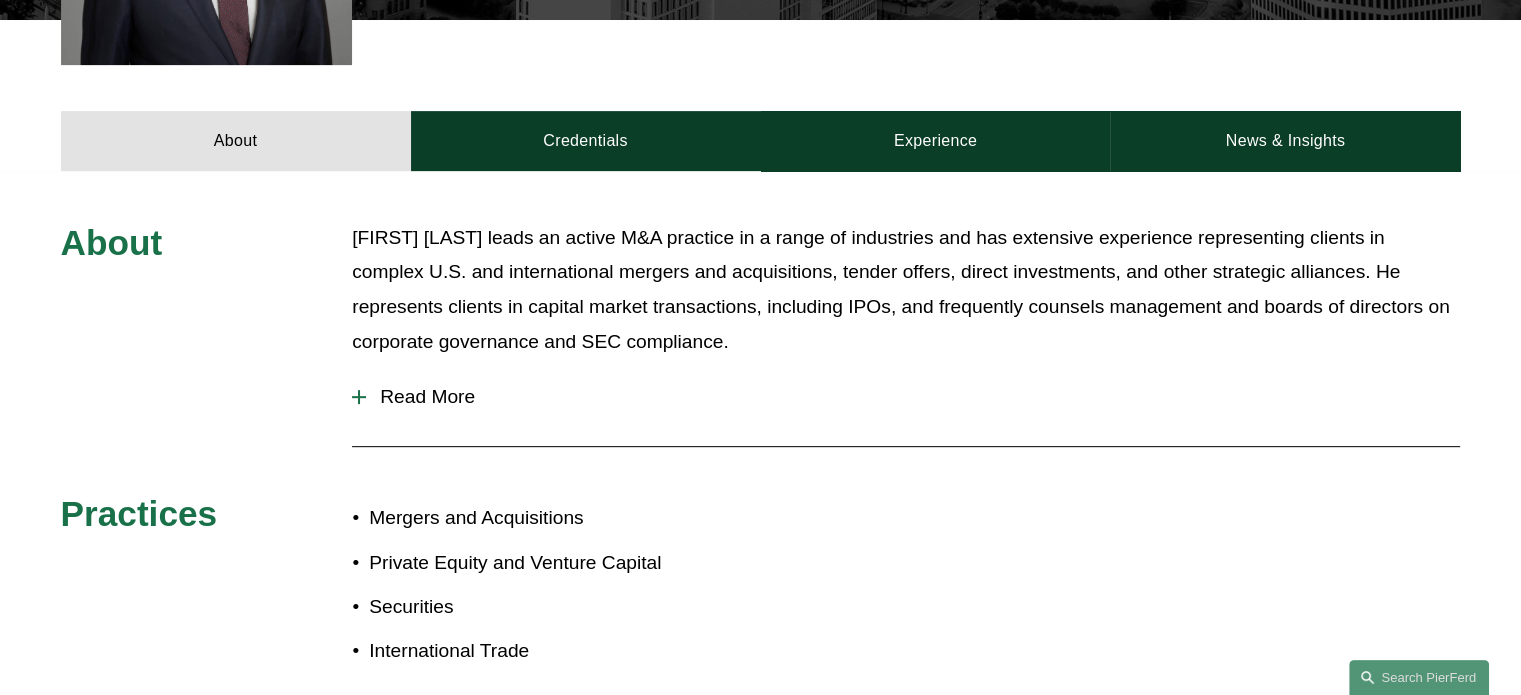 click at bounding box center [359, 397] 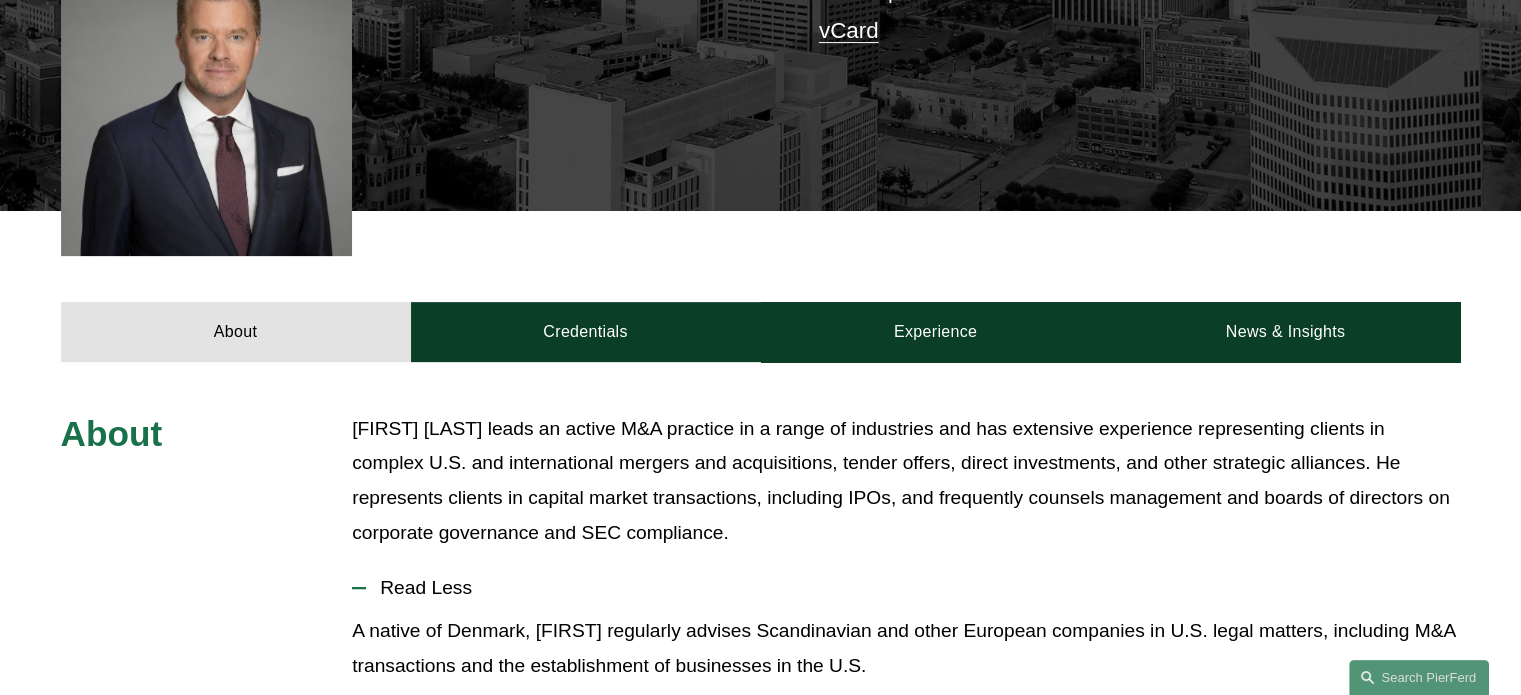 scroll, scrollTop: 400, scrollLeft: 0, axis: vertical 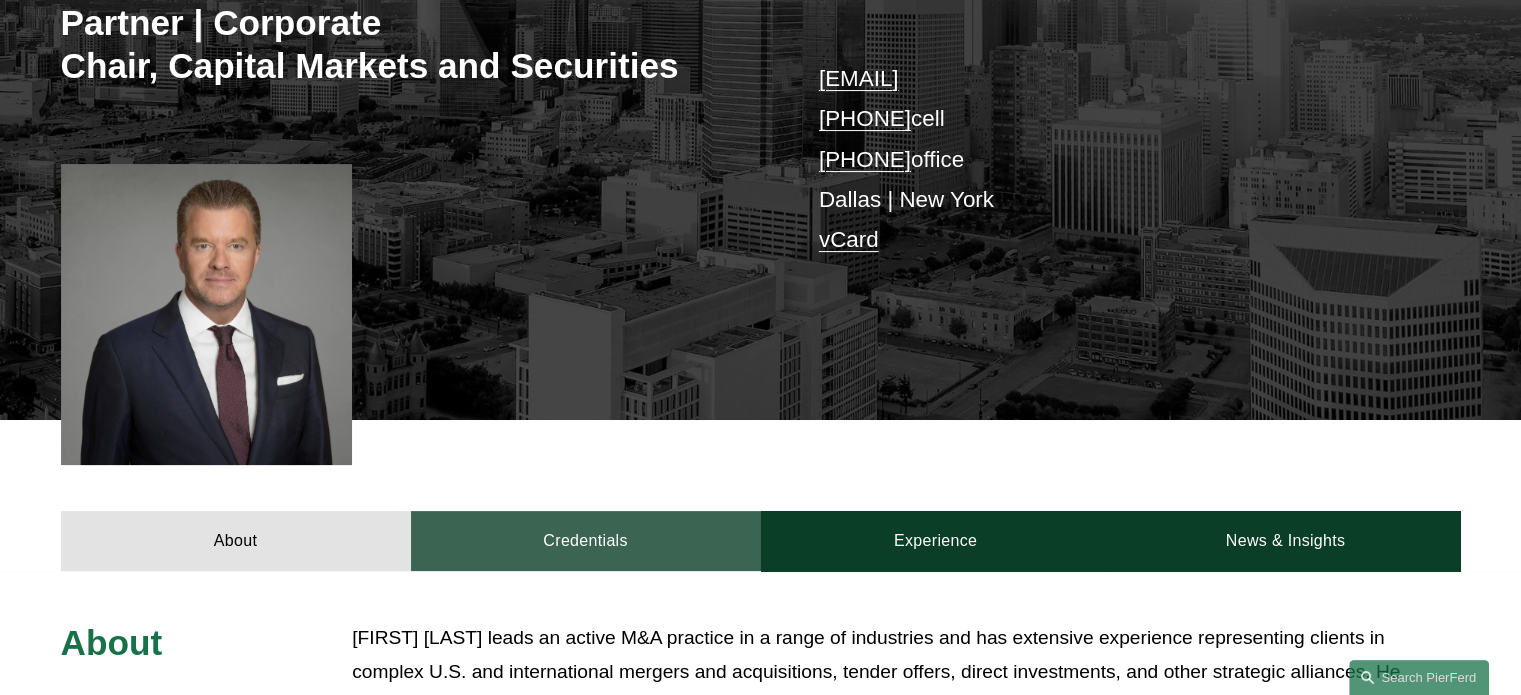 click on "Credentials" at bounding box center (586, 541) 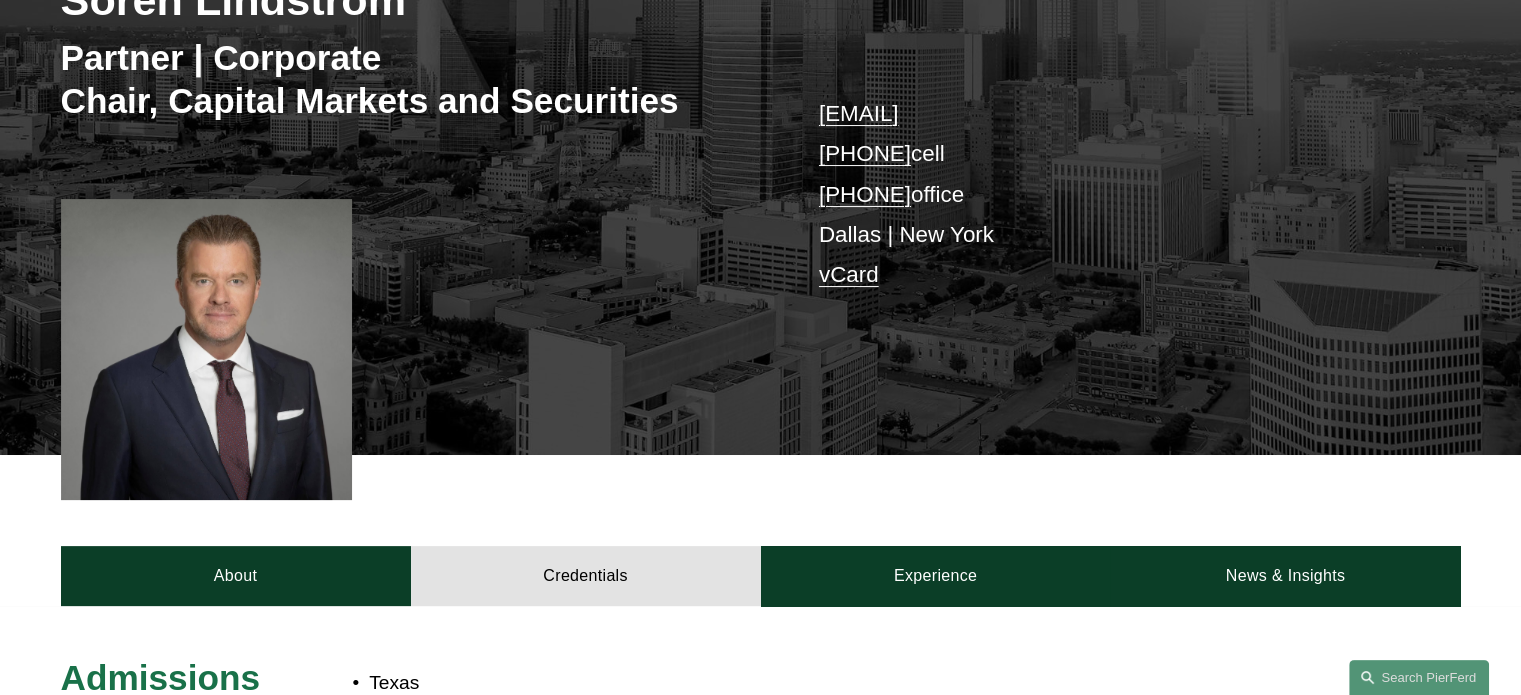 scroll, scrollTop: 400, scrollLeft: 0, axis: vertical 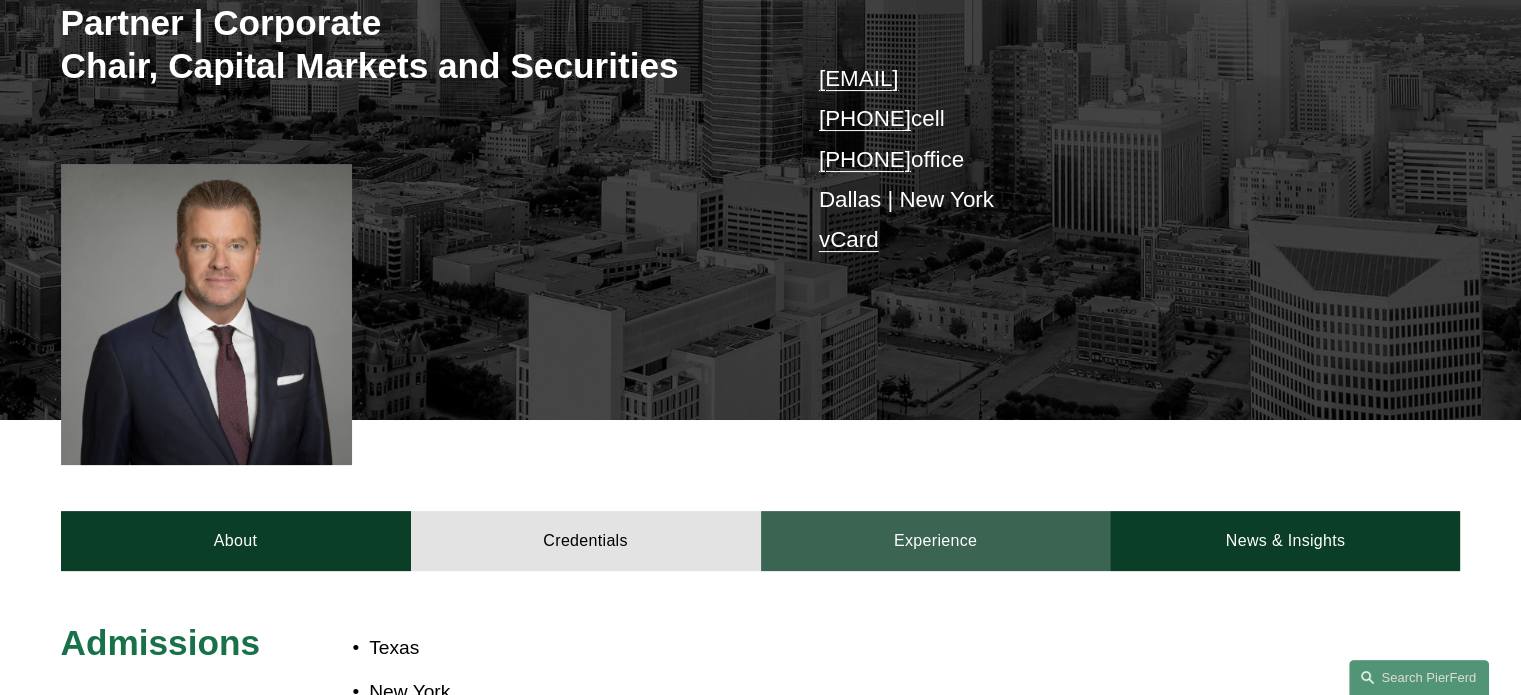 click on "Experience" at bounding box center [936, 541] 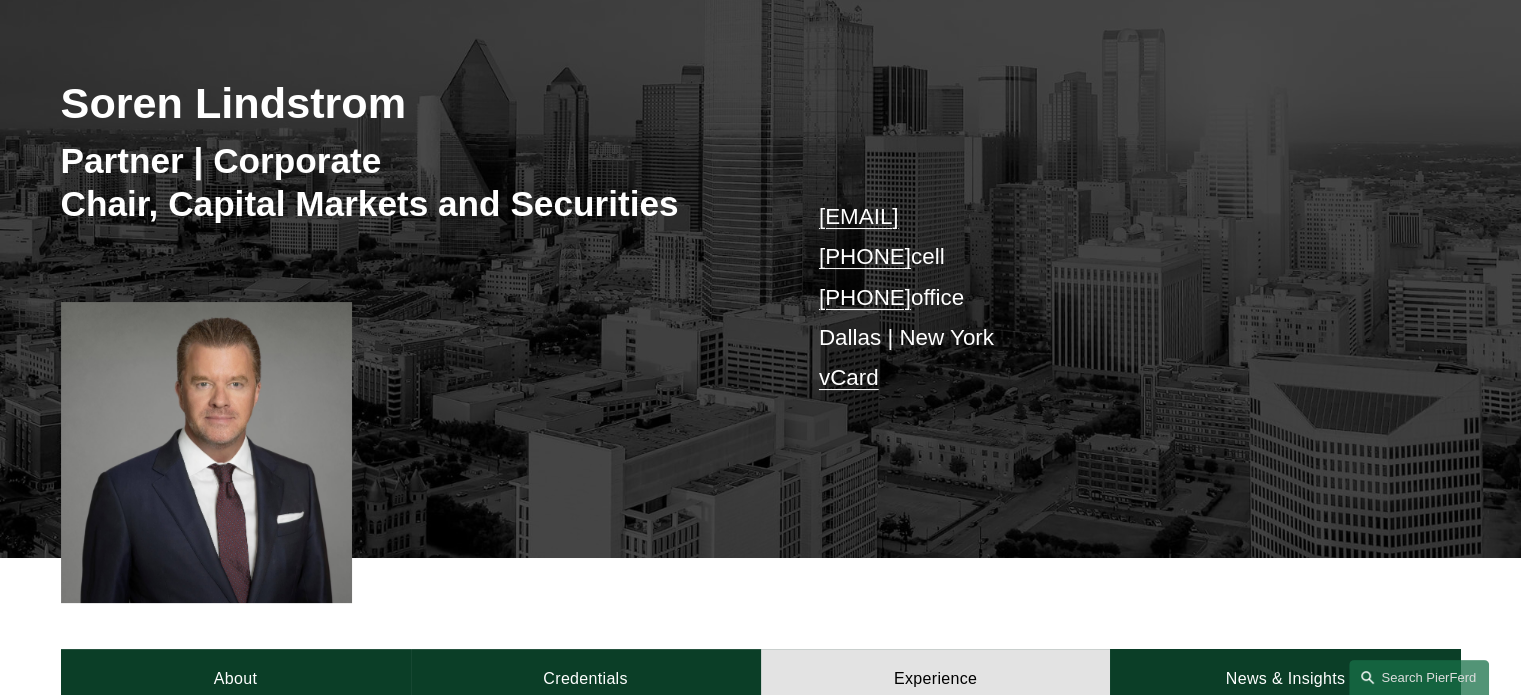 scroll, scrollTop: 400, scrollLeft: 0, axis: vertical 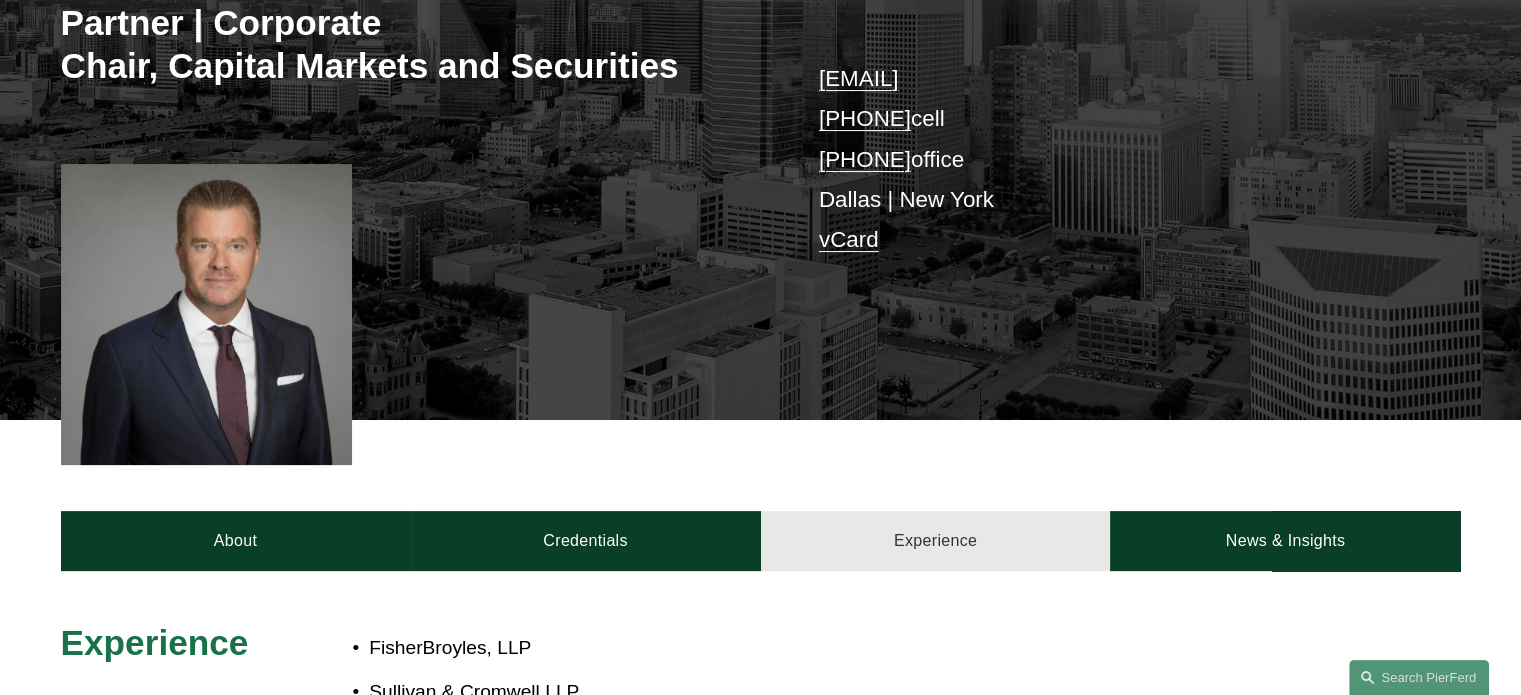 click on "Experience" at bounding box center [936, 541] 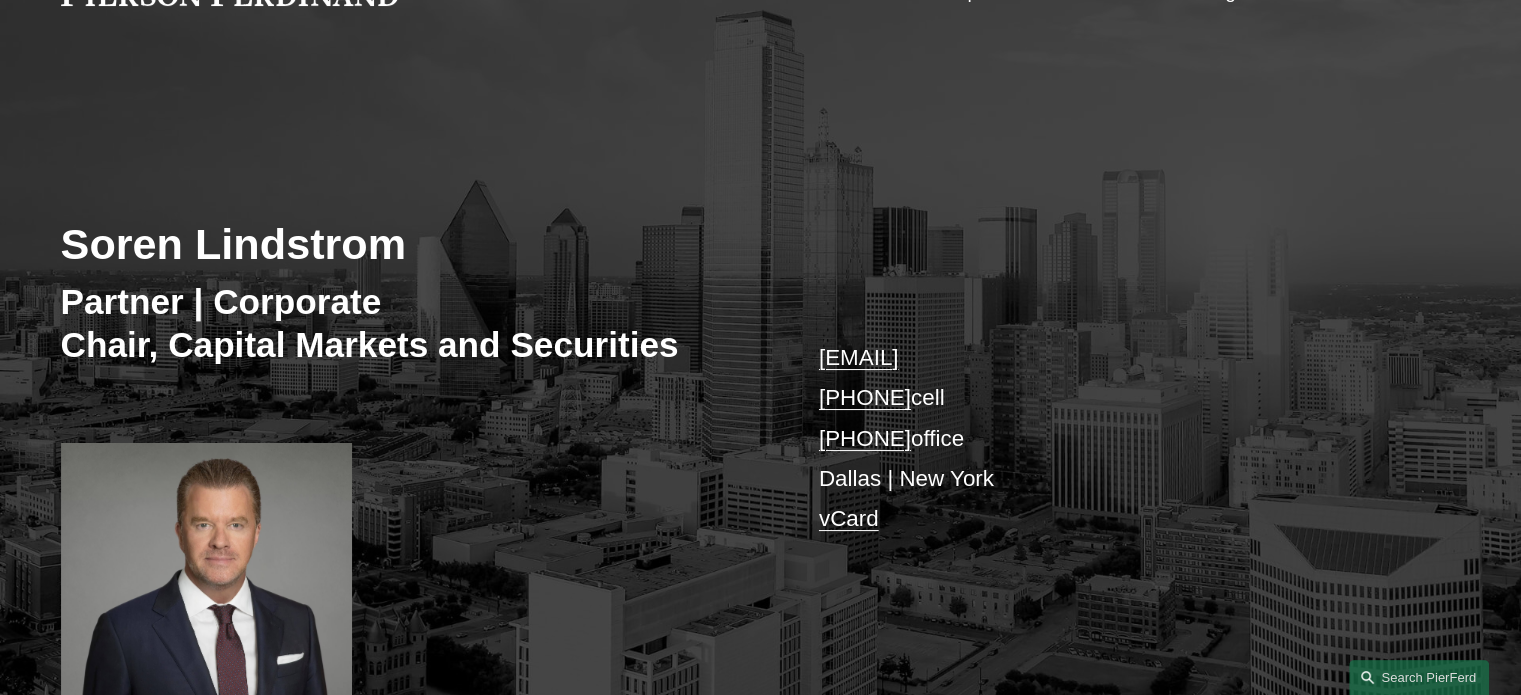 scroll, scrollTop: 0, scrollLeft: 0, axis: both 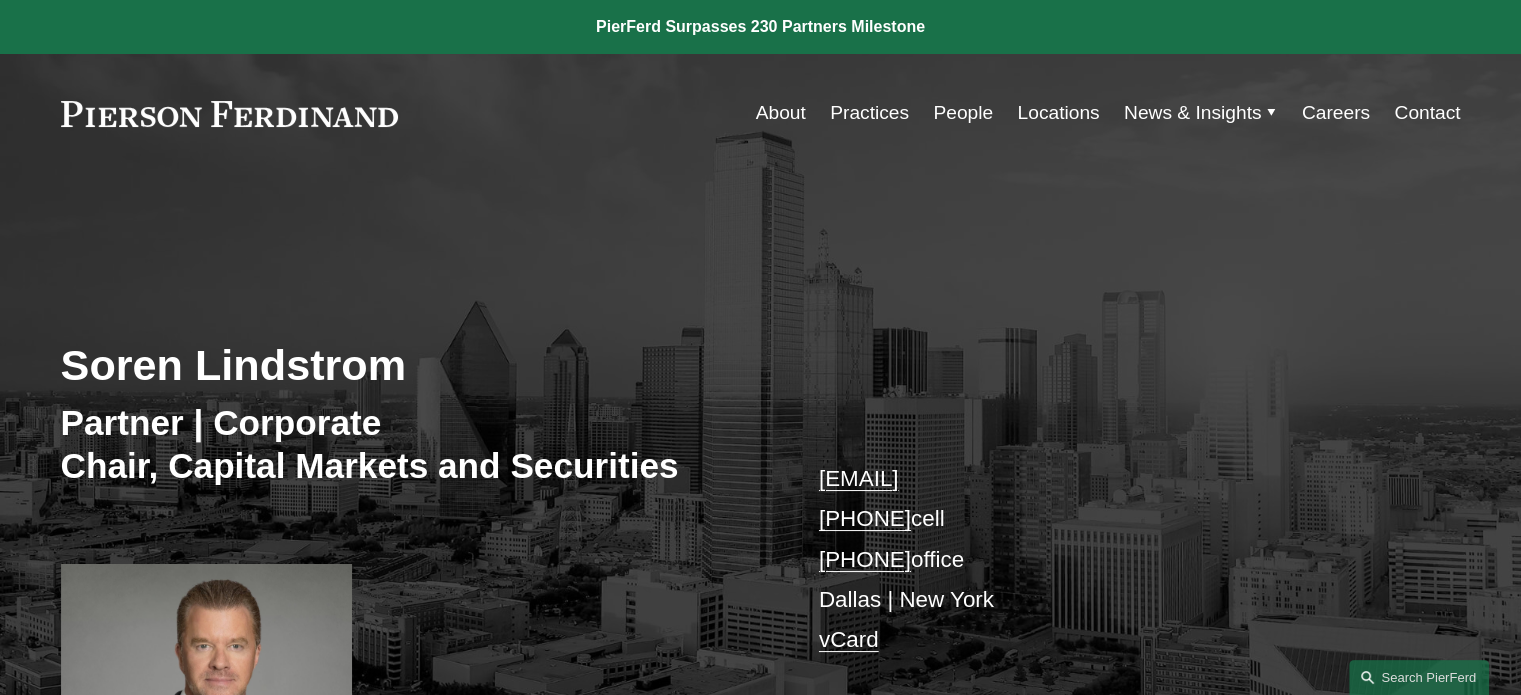 click on "About" at bounding box center [781, 113] 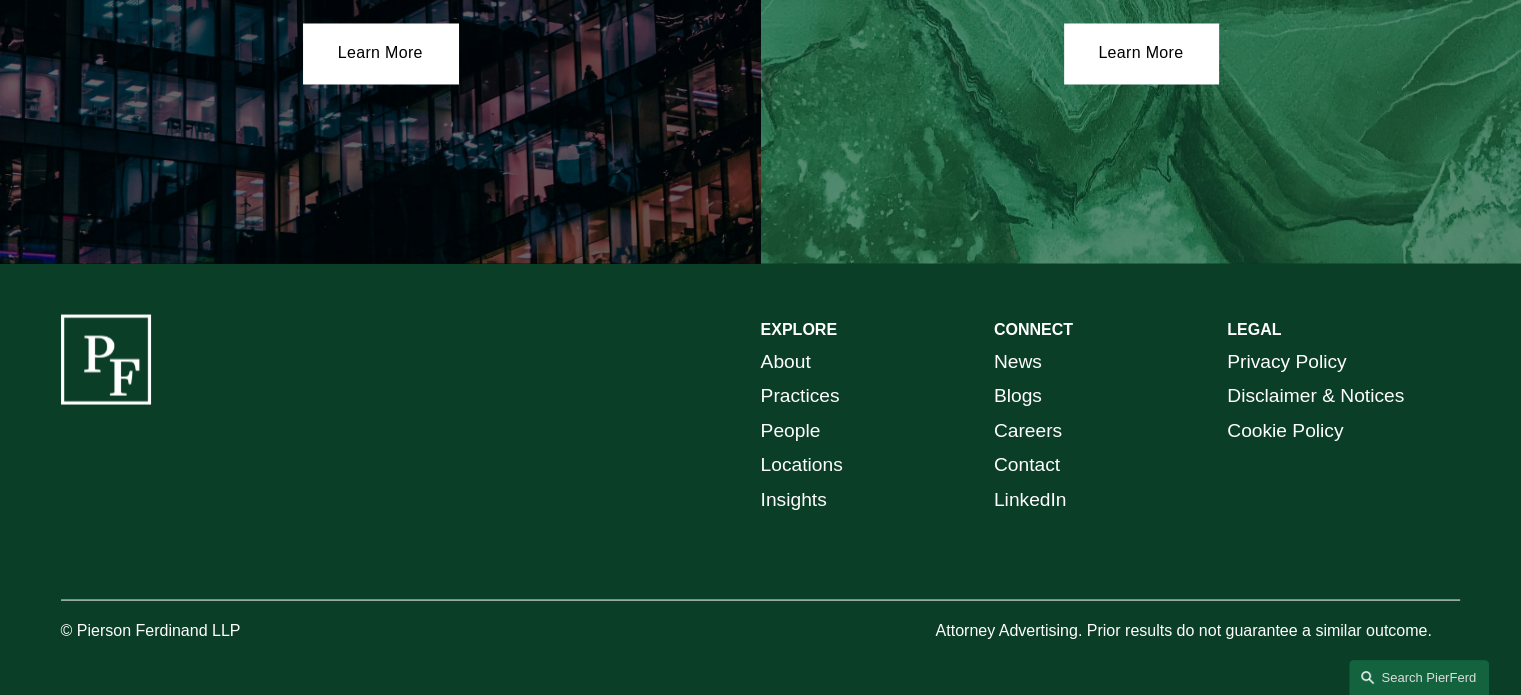 scroll, scrollTop: 3000, scrollLeft: 0, axis: vertical 